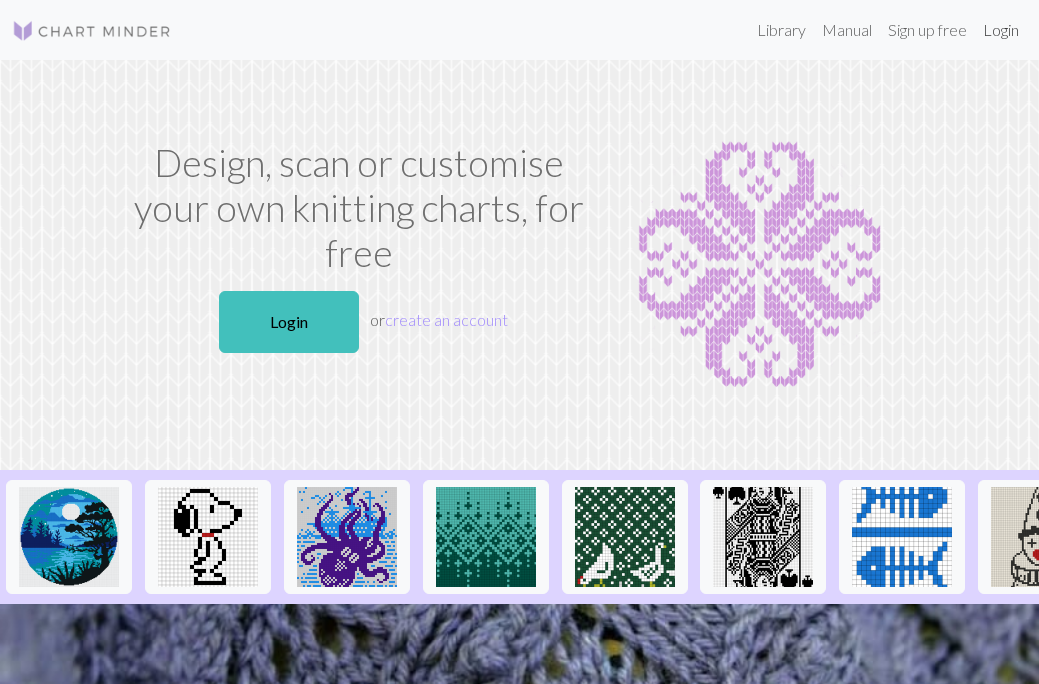 scroll, scrollTop: 0, scrollLeft: 0, axis: both 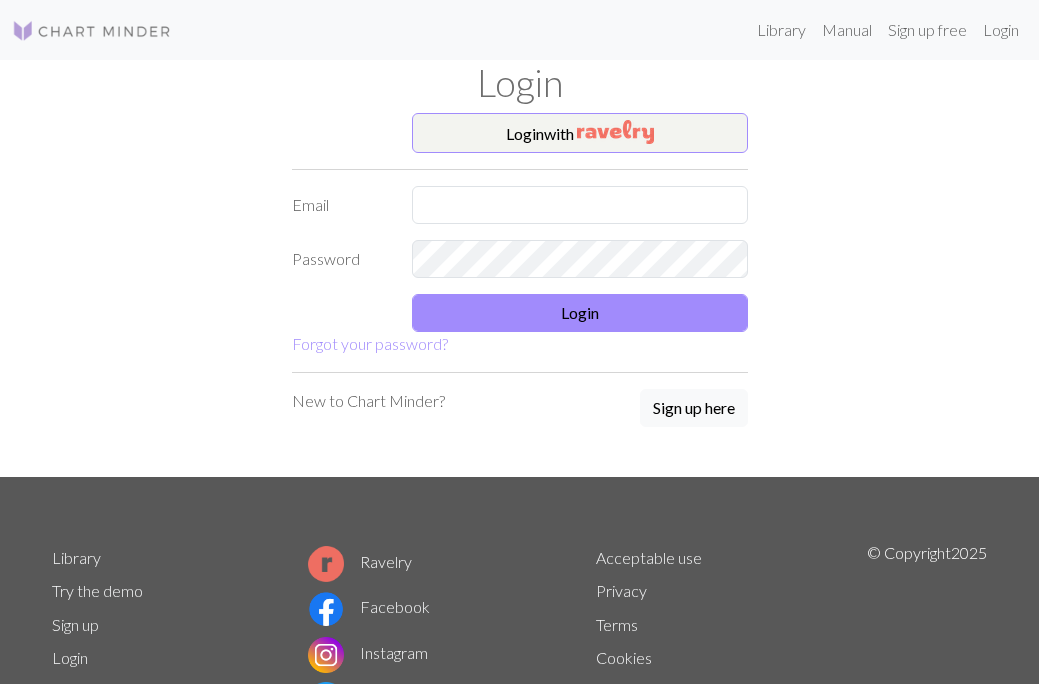 click on "Login  with   Email Password Login Forgot your password?" at bounding box center (520, 234) 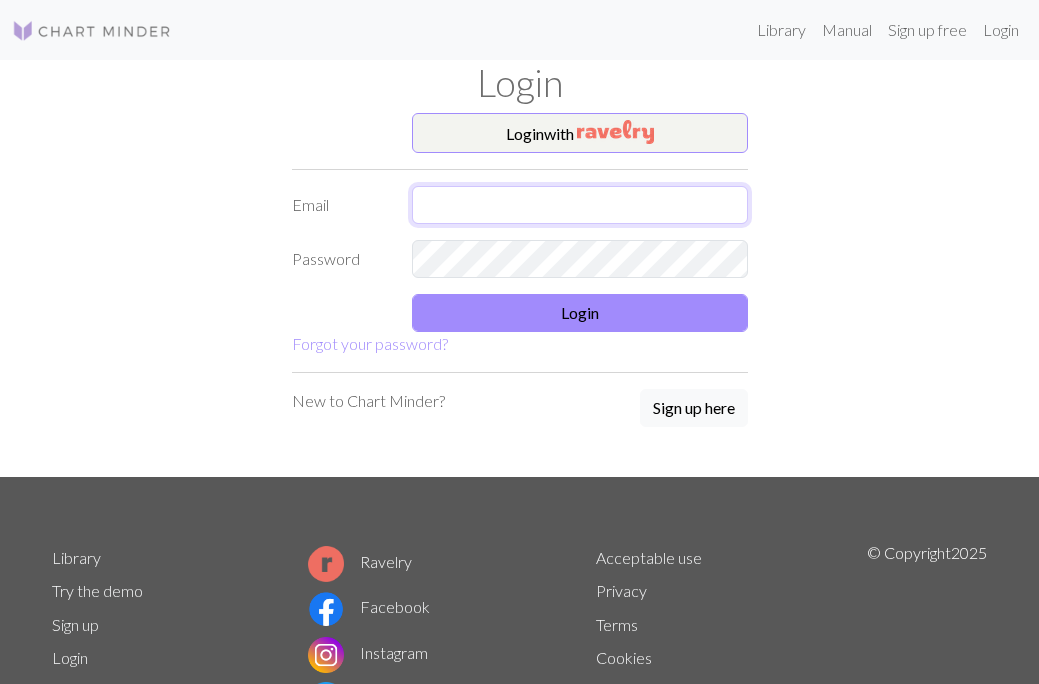 click at bounding box center (580, 205) 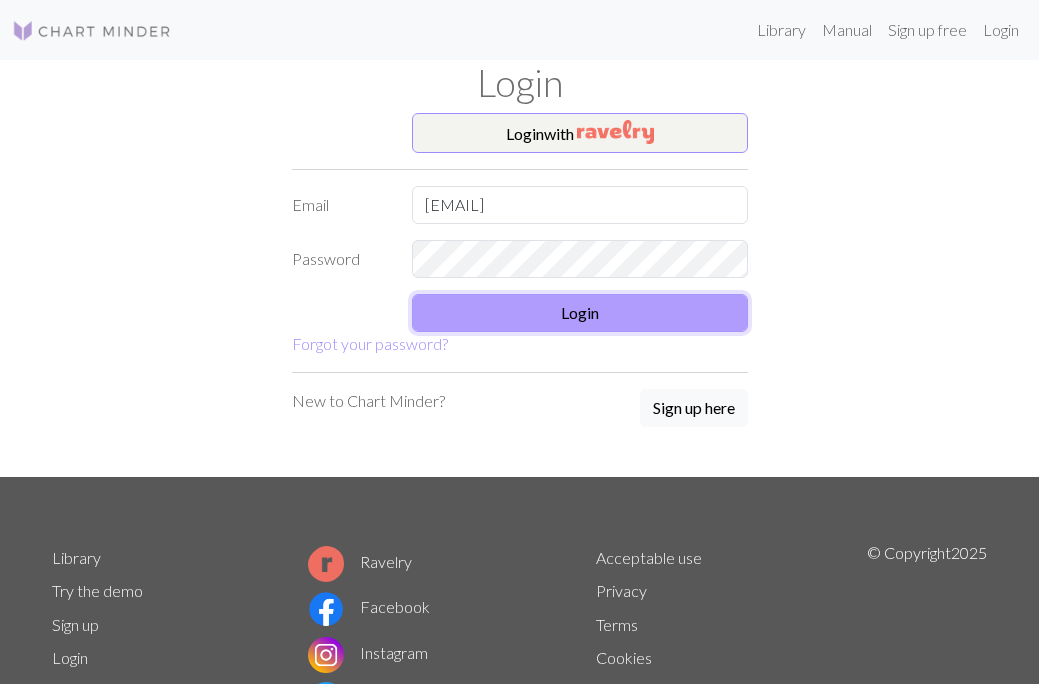 click on "Login" at bounding box center (580, 313) 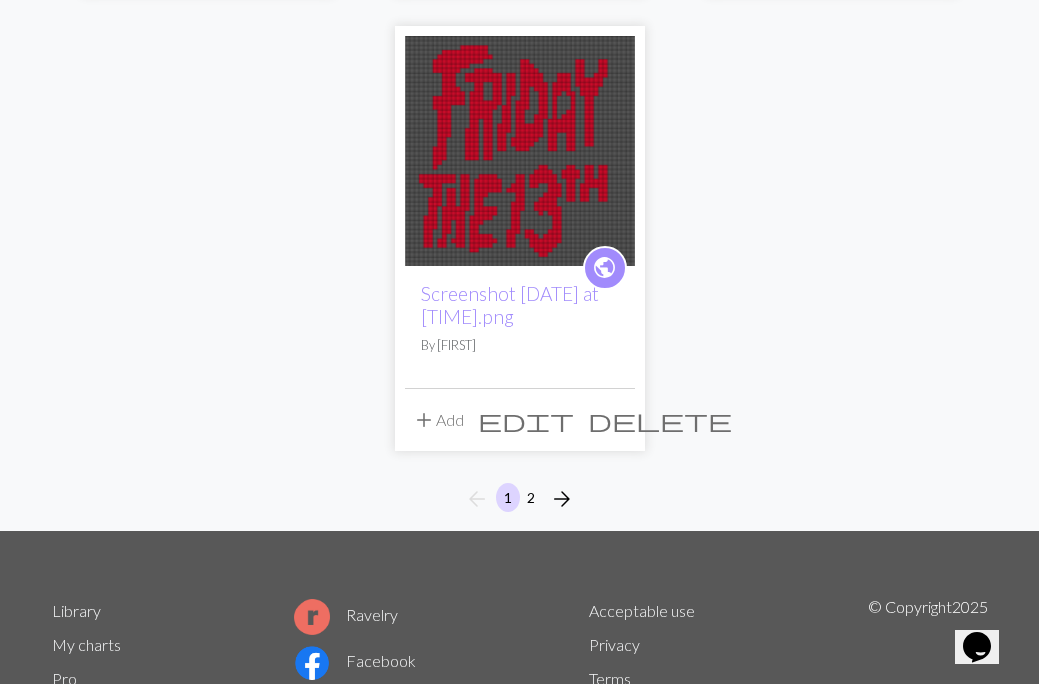 scroll, scrollTop: 2449, scrollLeft: 0, axis: vertical 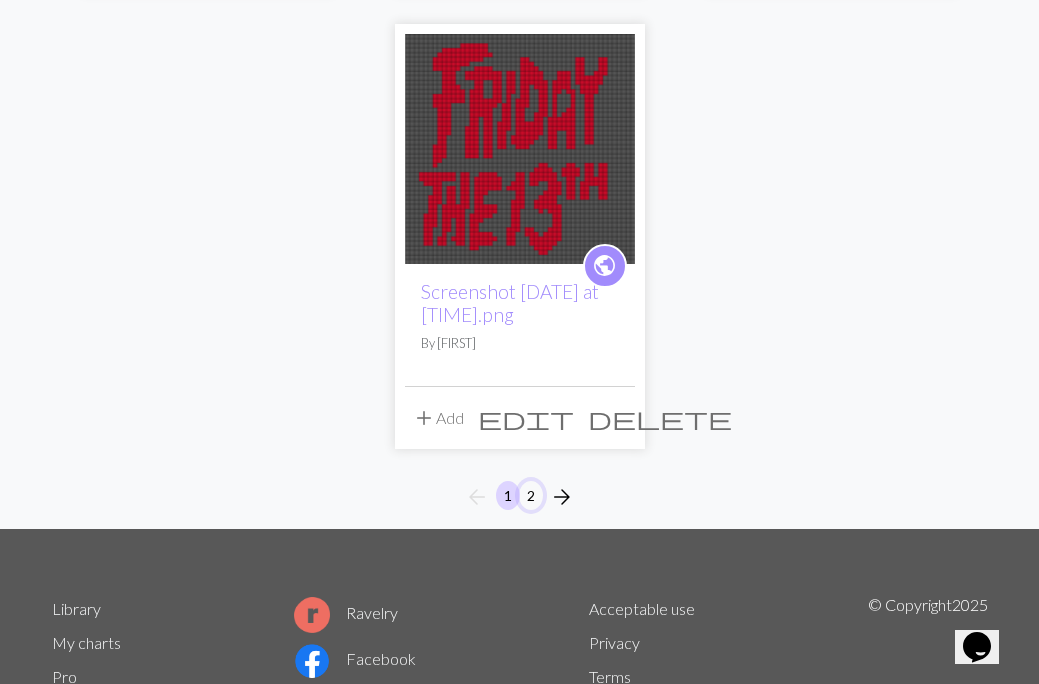 click on "2" at bounding box center [531, 495] 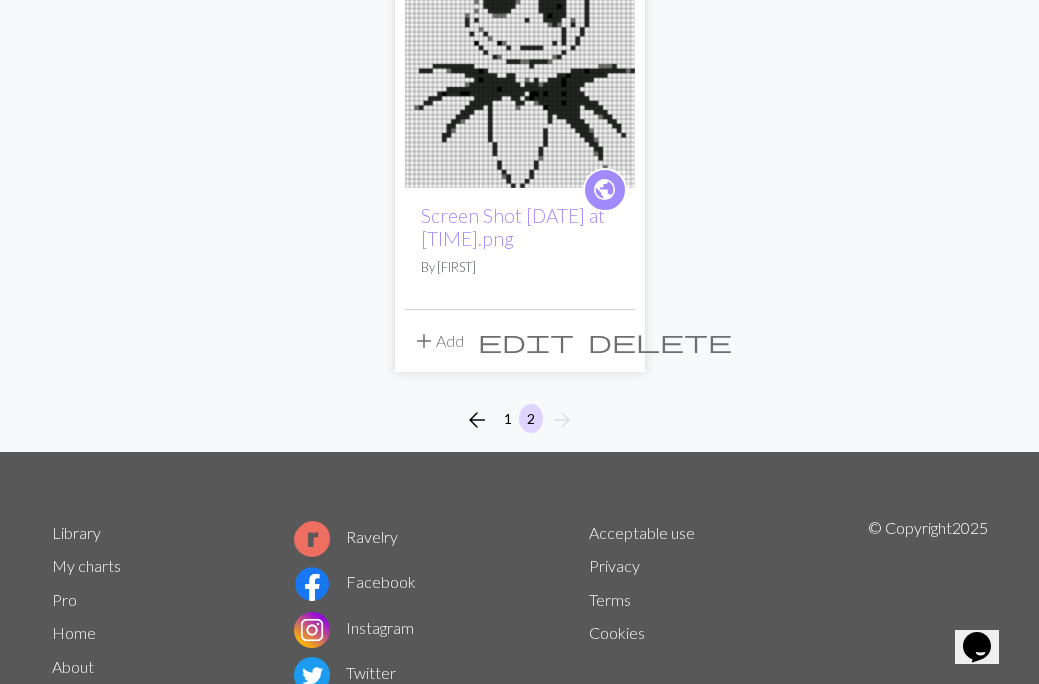 scroll, scrollTop: 2586, scrollLeft: 0, axis: vertical 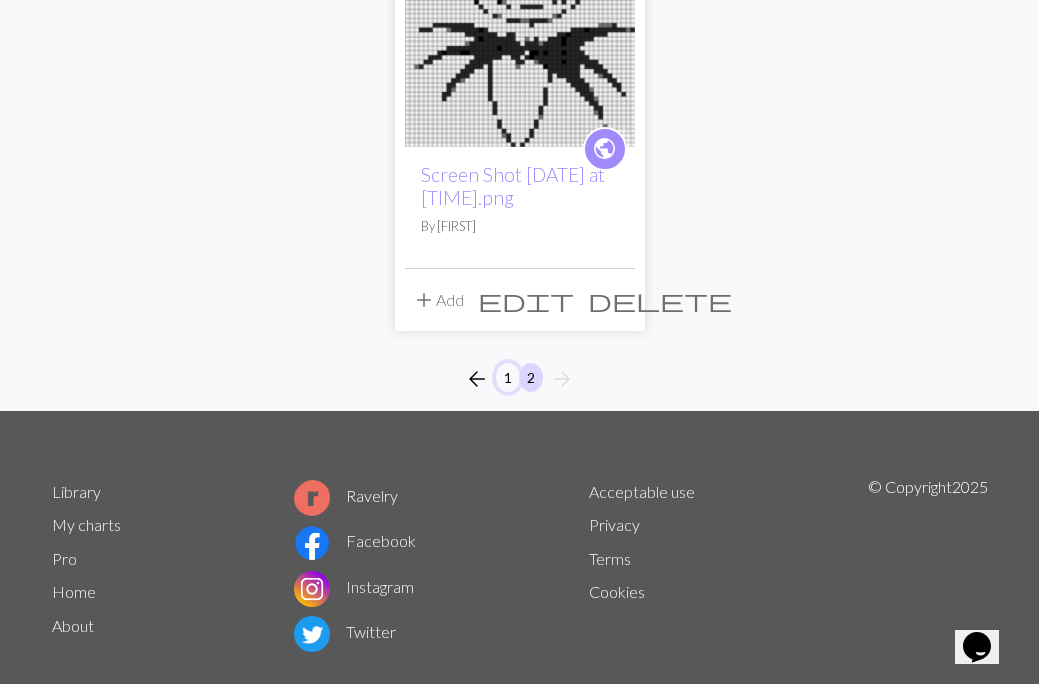 click on "1" at bounding box center [508, 377] 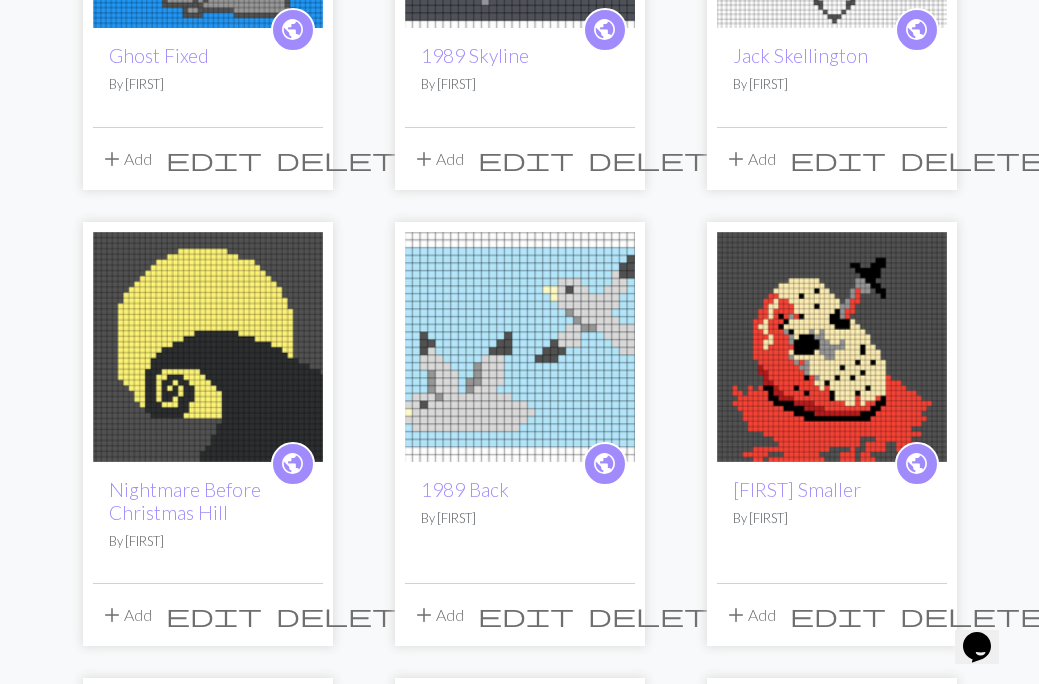 scroll, scrollTop: 905, scrollLeft: 0, axis: vertical 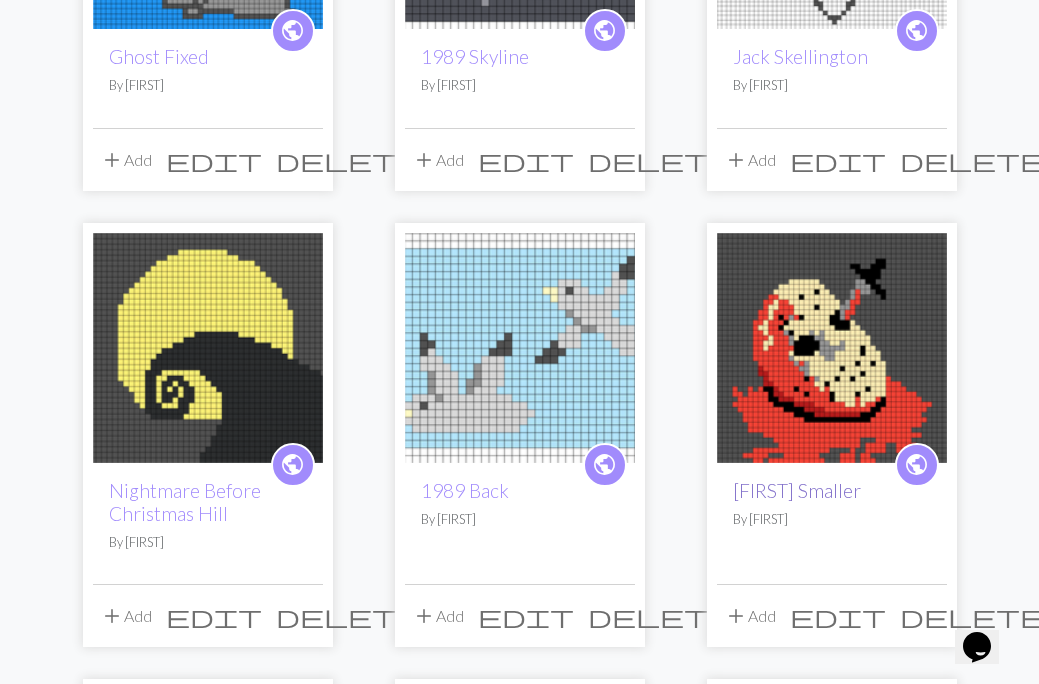 click on "[FIRST] Smaller" at bounding box center (797, 490) 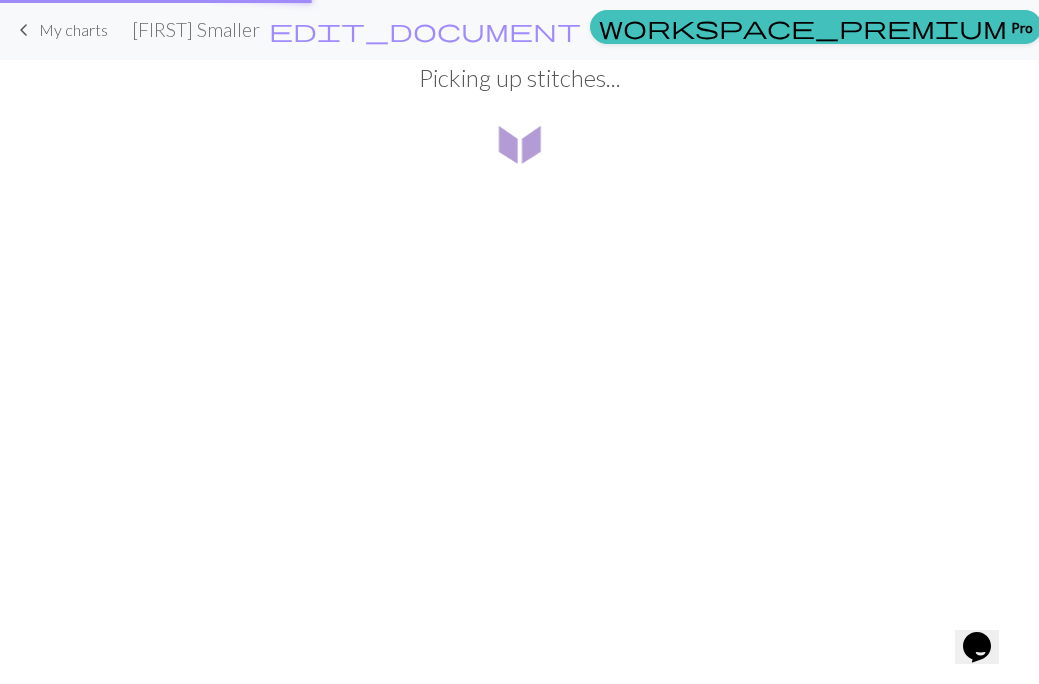 scroll, scrollTop: 0, scrollLeft: 0, axis: both 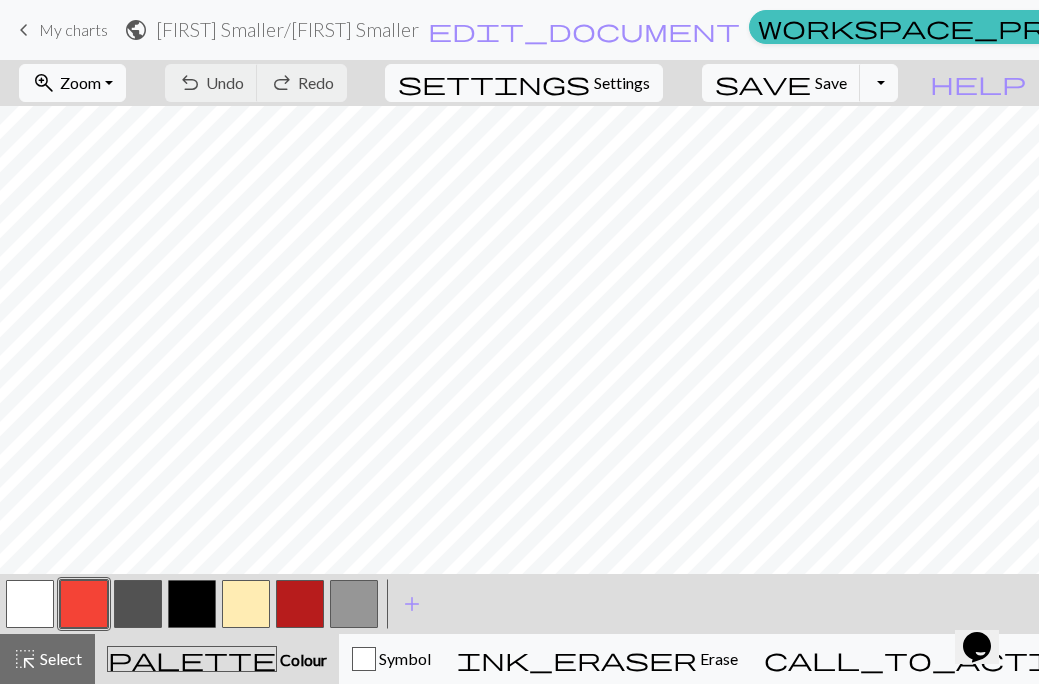 click on "keyboard_arrow_left" at bounding box center [24, 30] 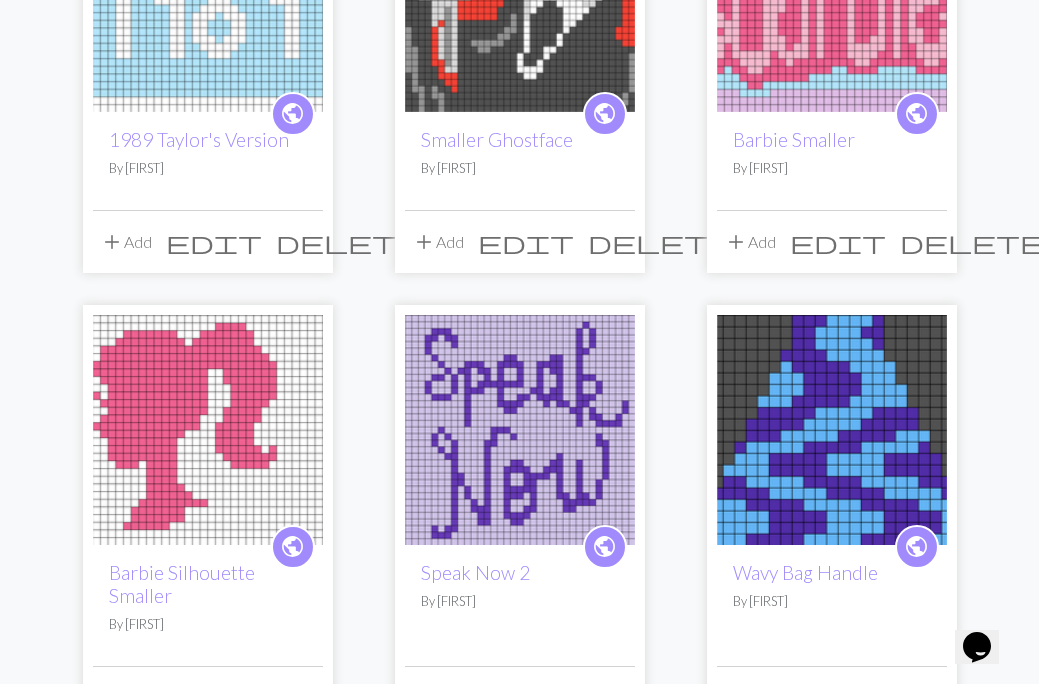 scroll, scrollTop: 1438, scrollLeft: 0, axis: vertical 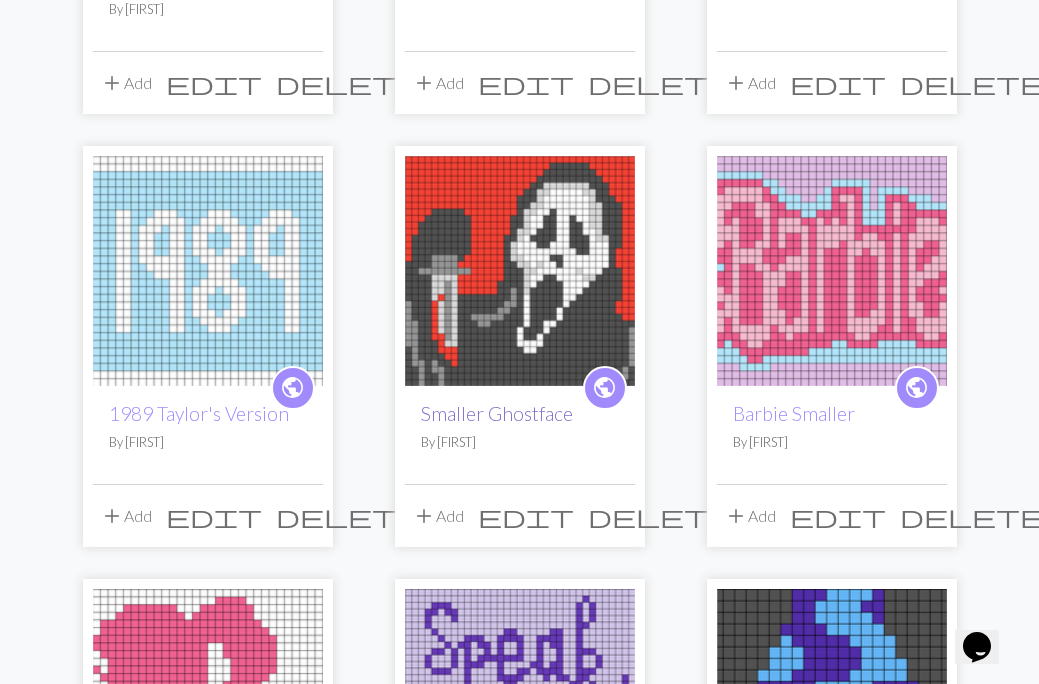 click on "Smaller Ghostface" at bounding box center (497, 413) 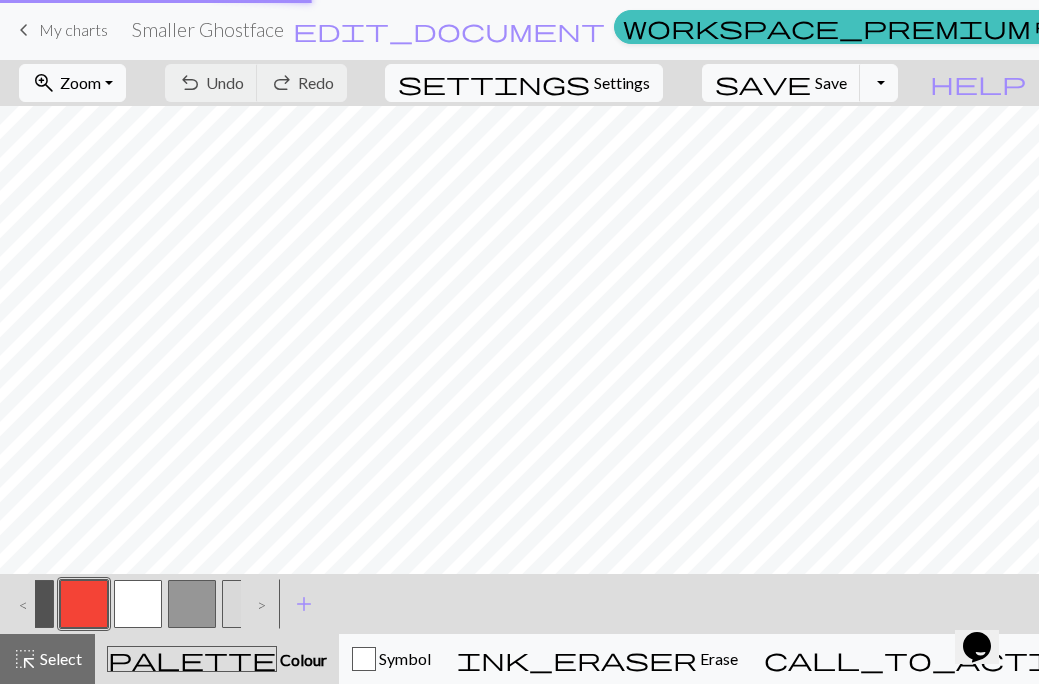 scroll, scrollTop: 0, scrollLeft: 0, axis: both 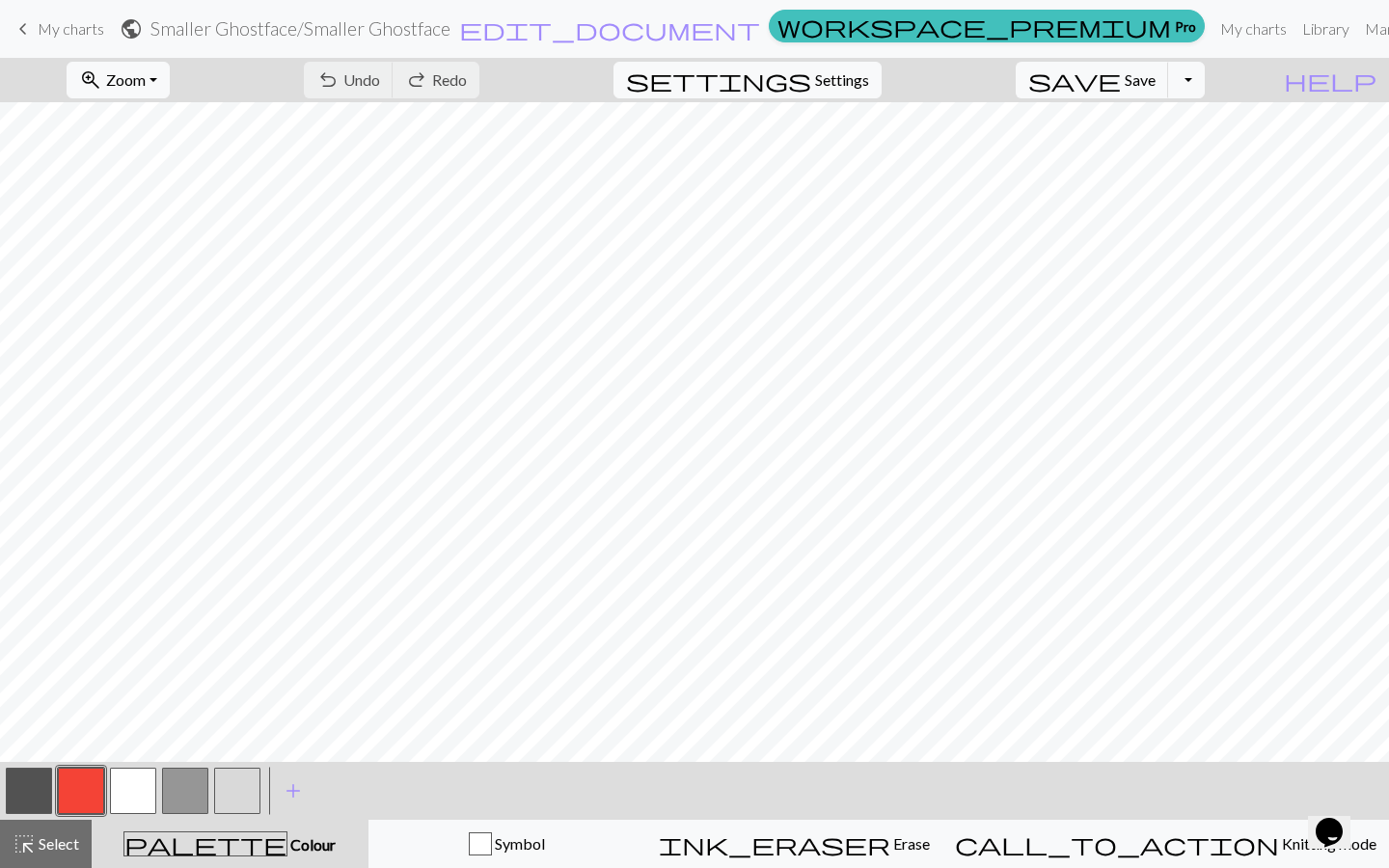 click at bounding box center (133, 791) 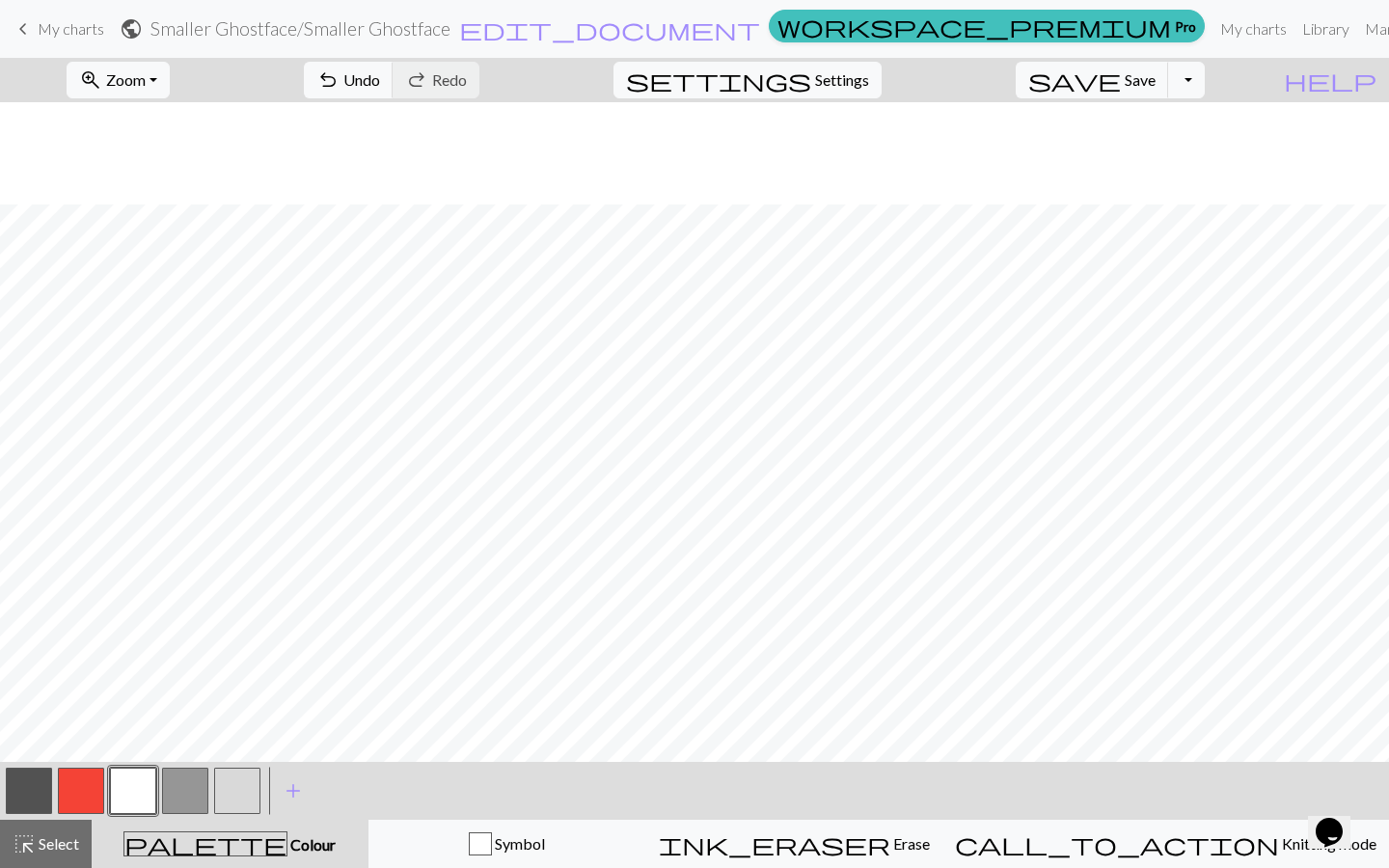 scroll, scrollTop: 102, scrollLeft: 0, axis: vertical 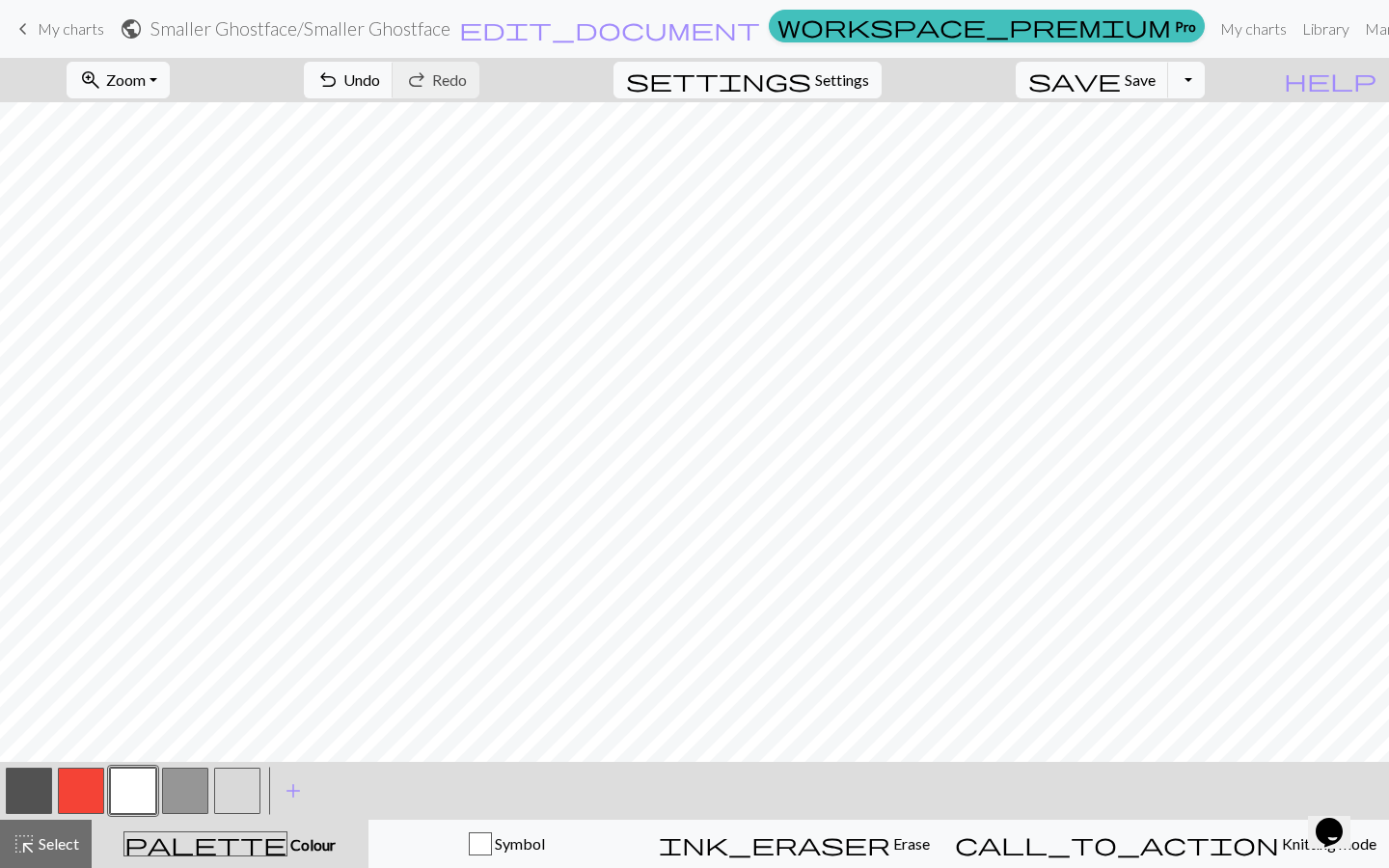 click at bounding box center (29, 791) 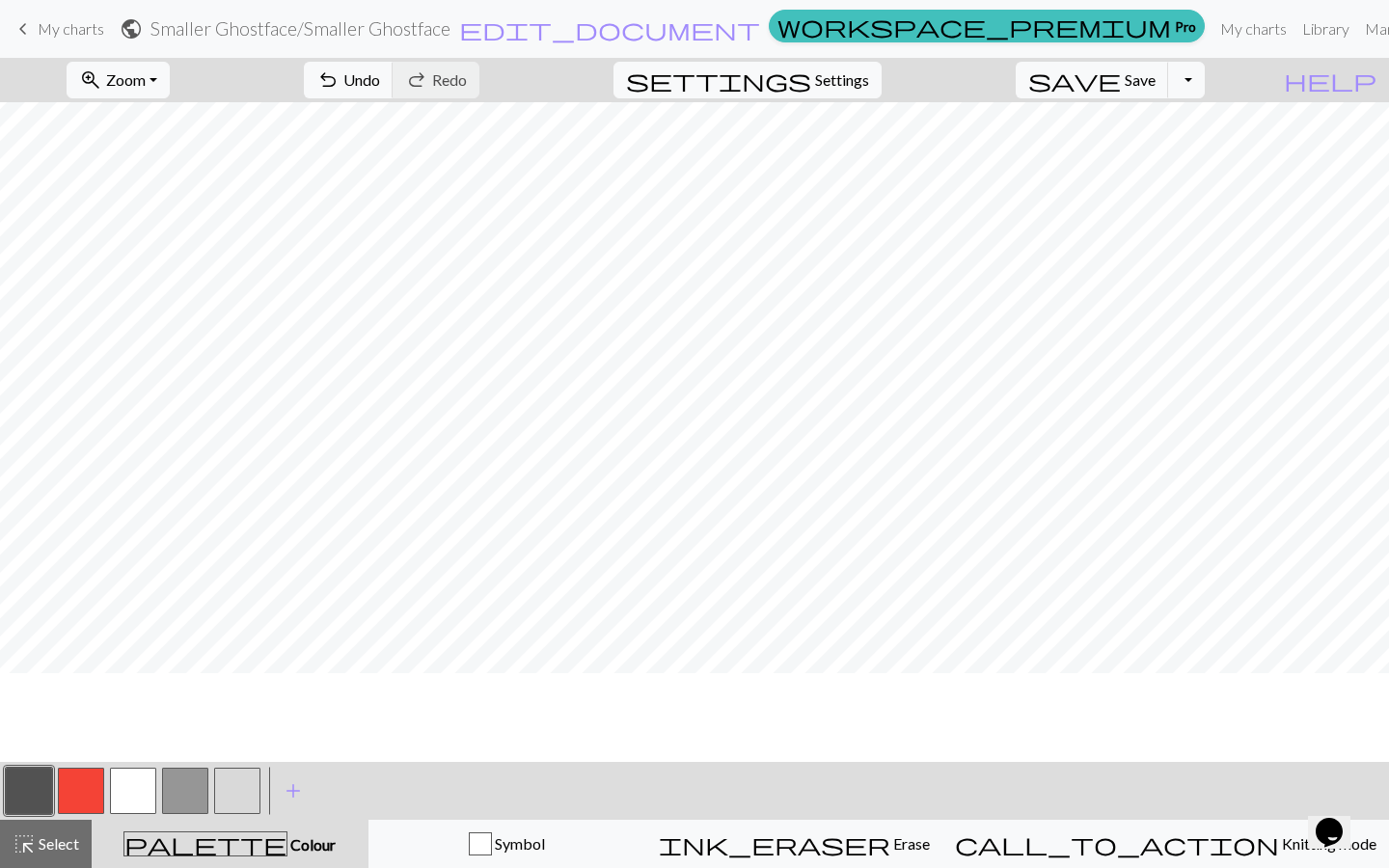 scroll, scrollTop: 14, scrollLeft: 0, axis: vertical 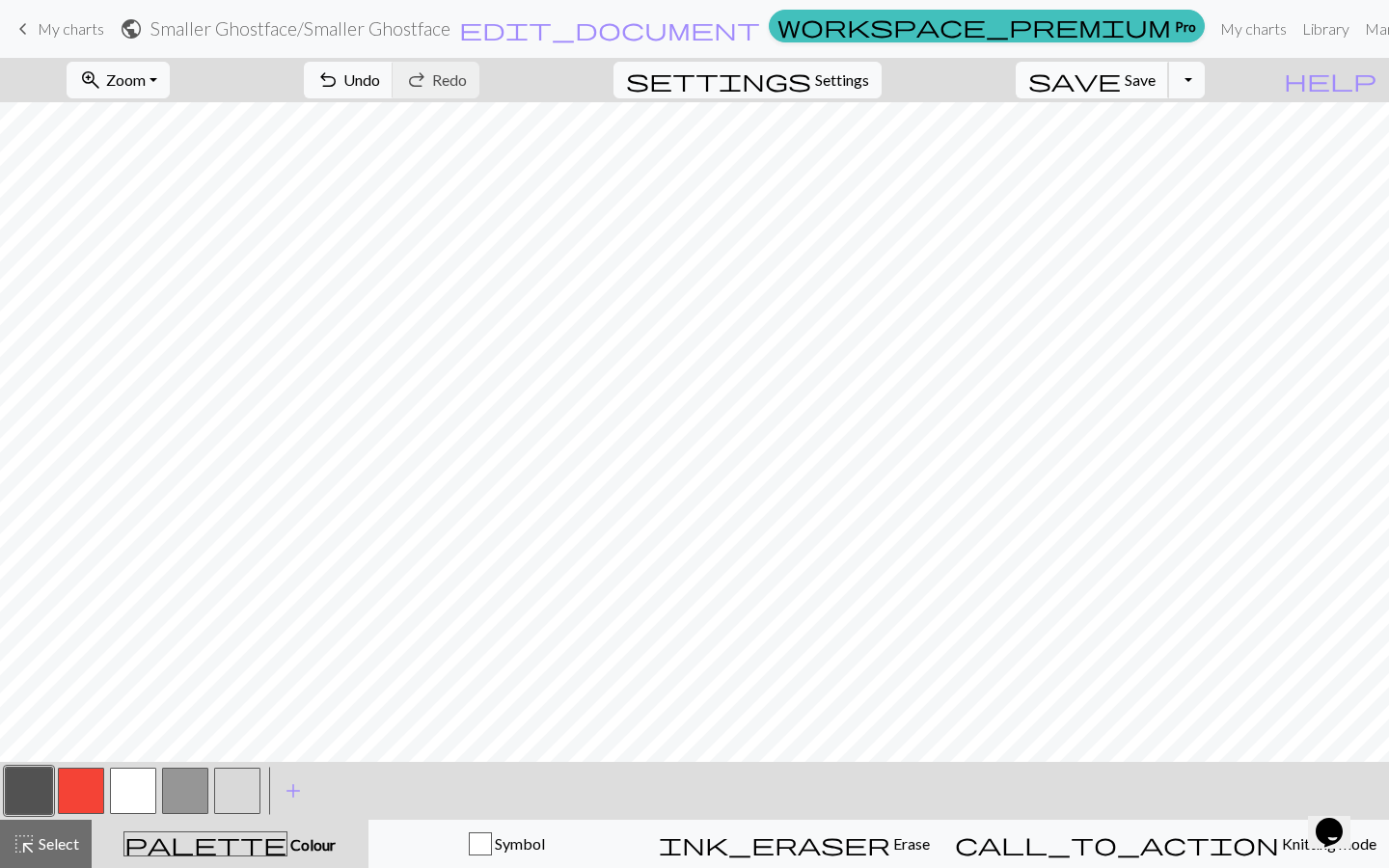 click on "Save" at bounding box center (1140, 79) 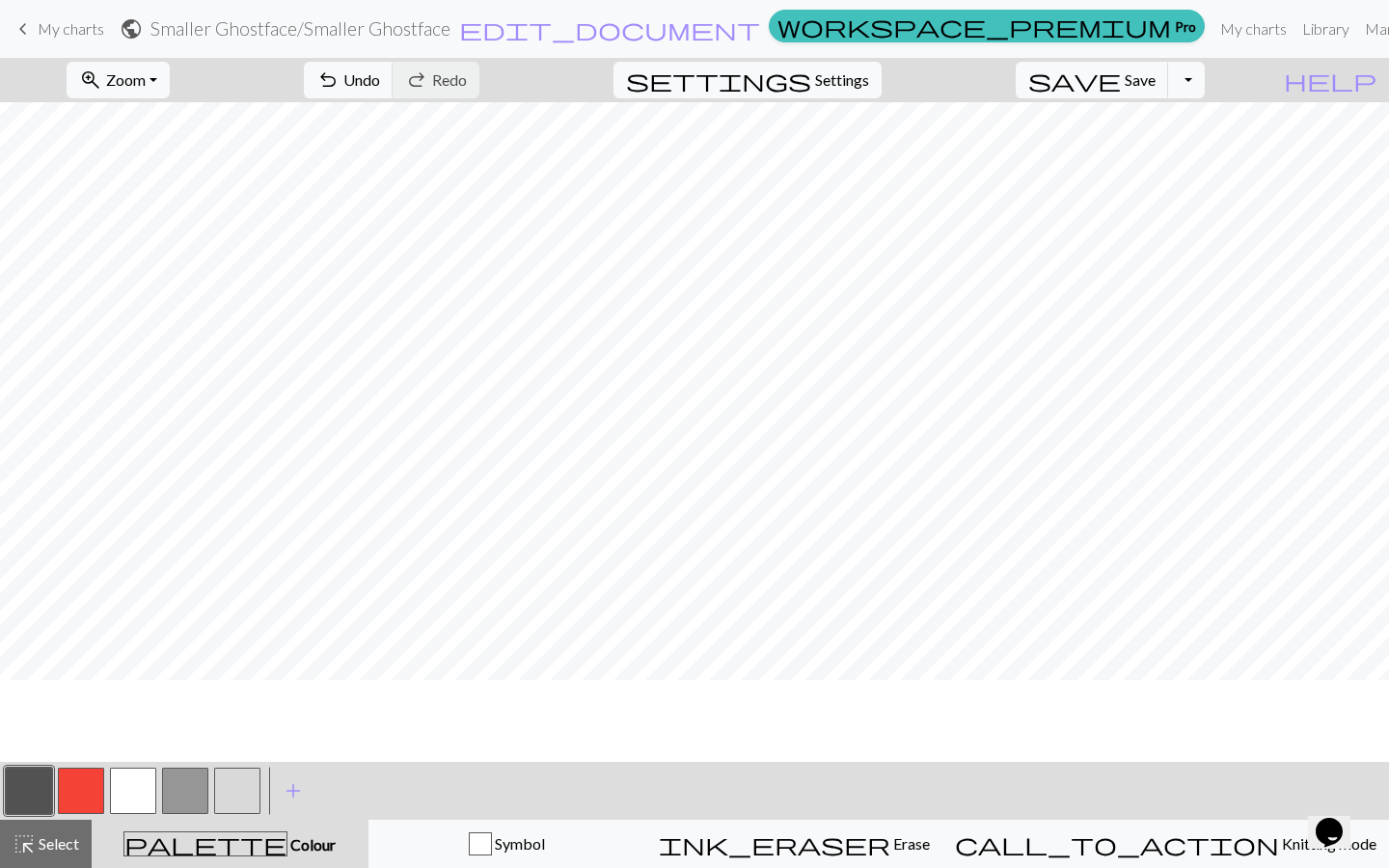 scroll, scrollTop: 14, scrollLeft: 0, axis: vertical 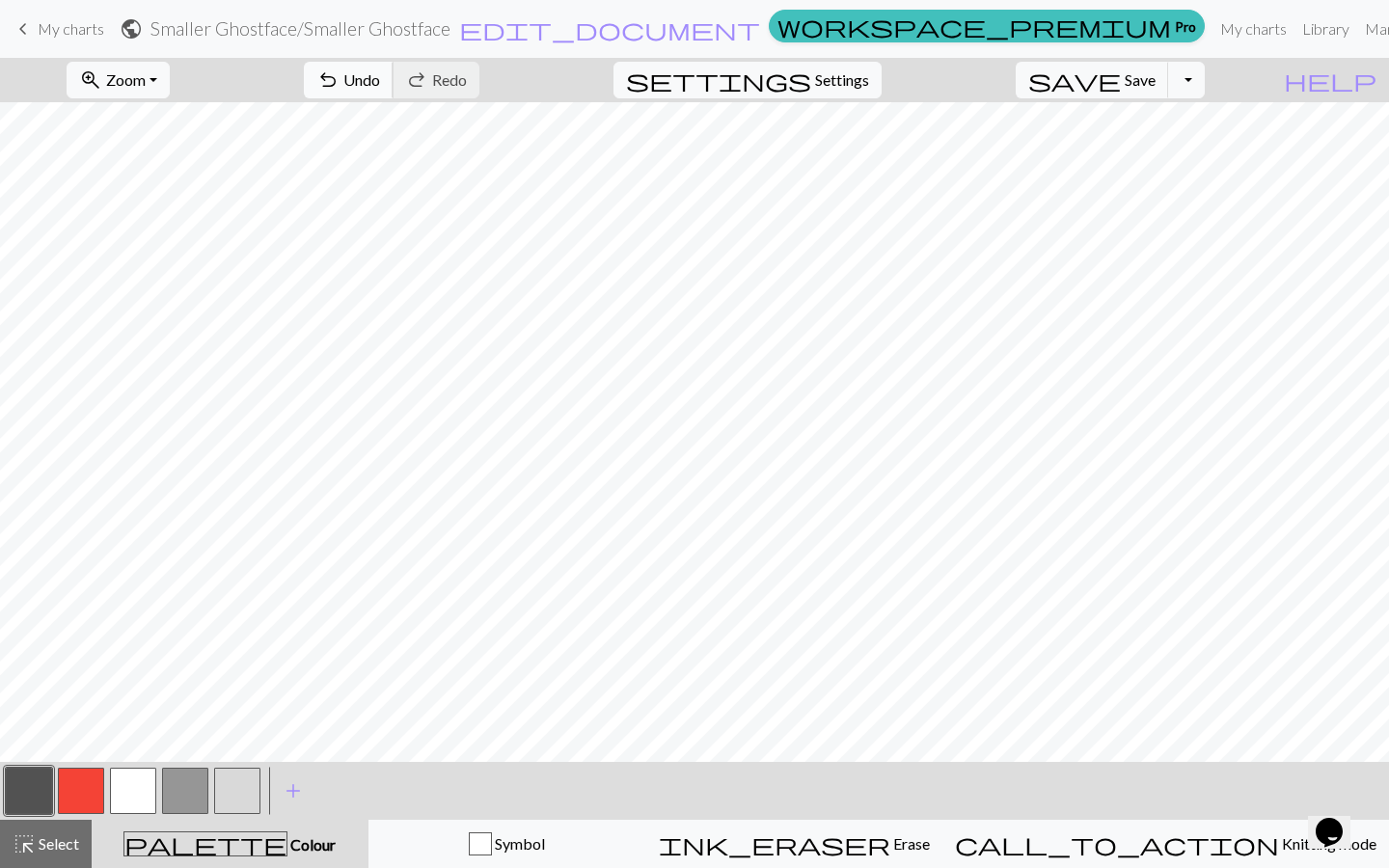 click on "Undo" at bounding box center [362, 79] 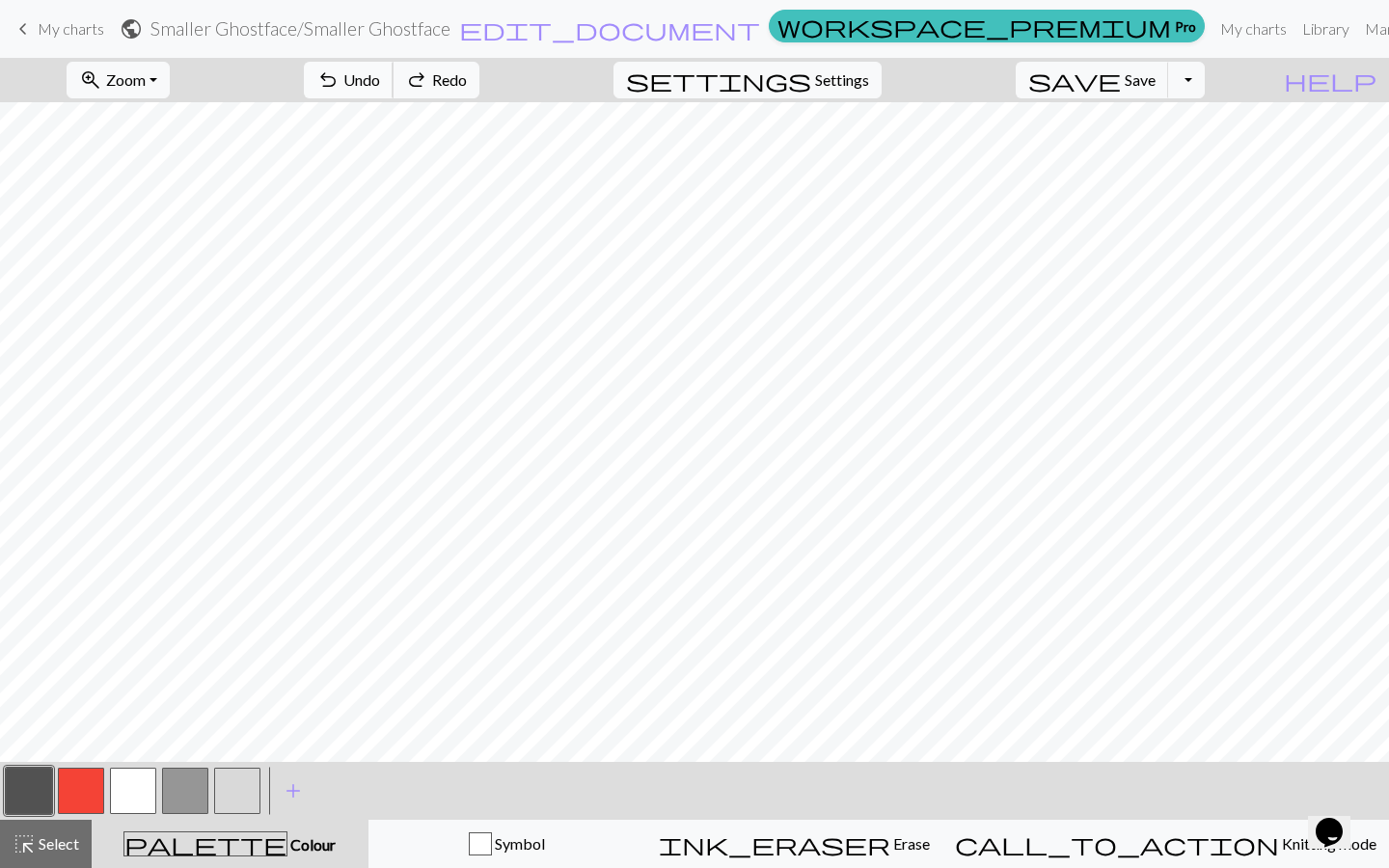 click on "Undo" at bounding box center (362, 79) 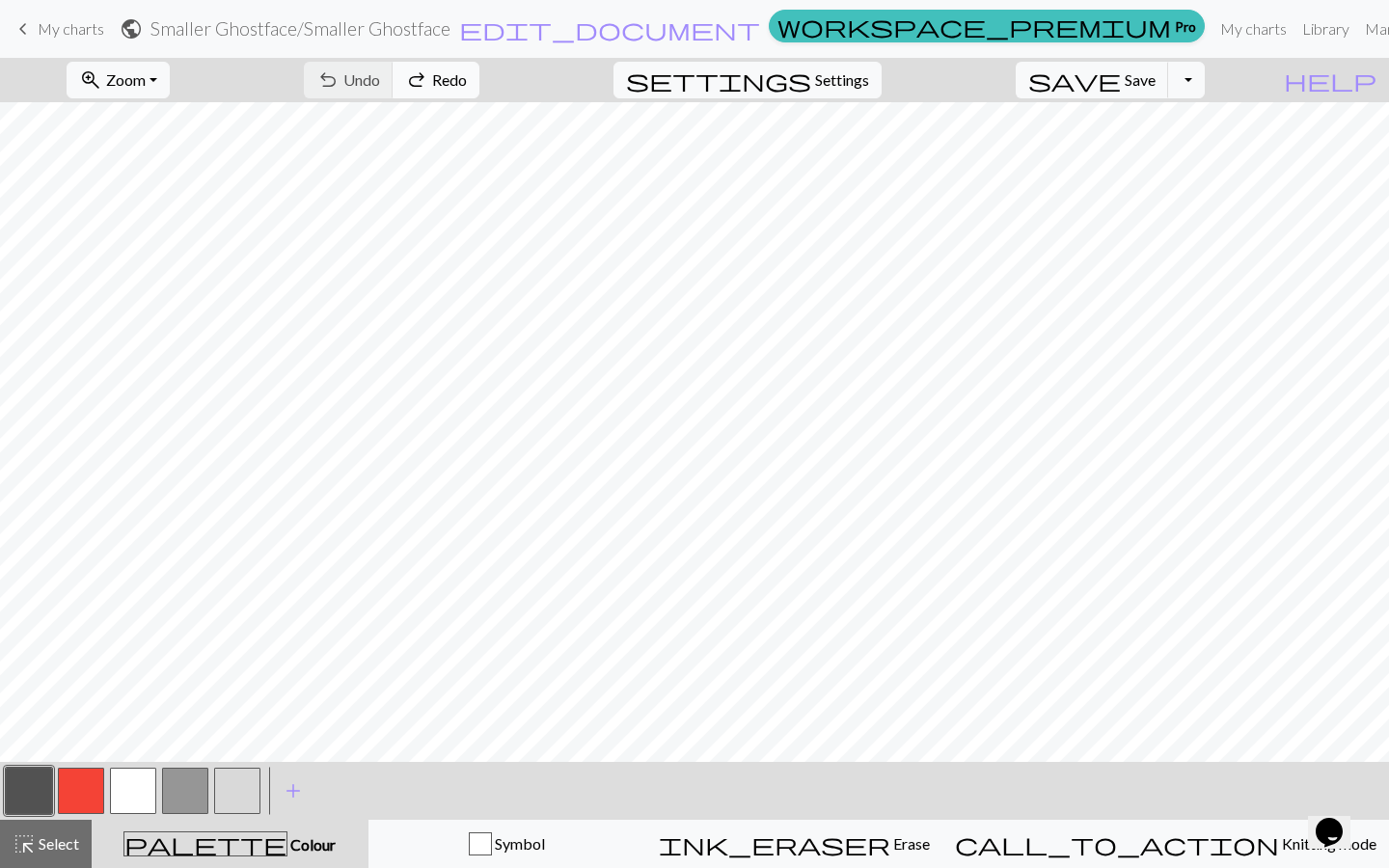 scroll, scrollTop: 0, scrollLeft: 0, axis: both 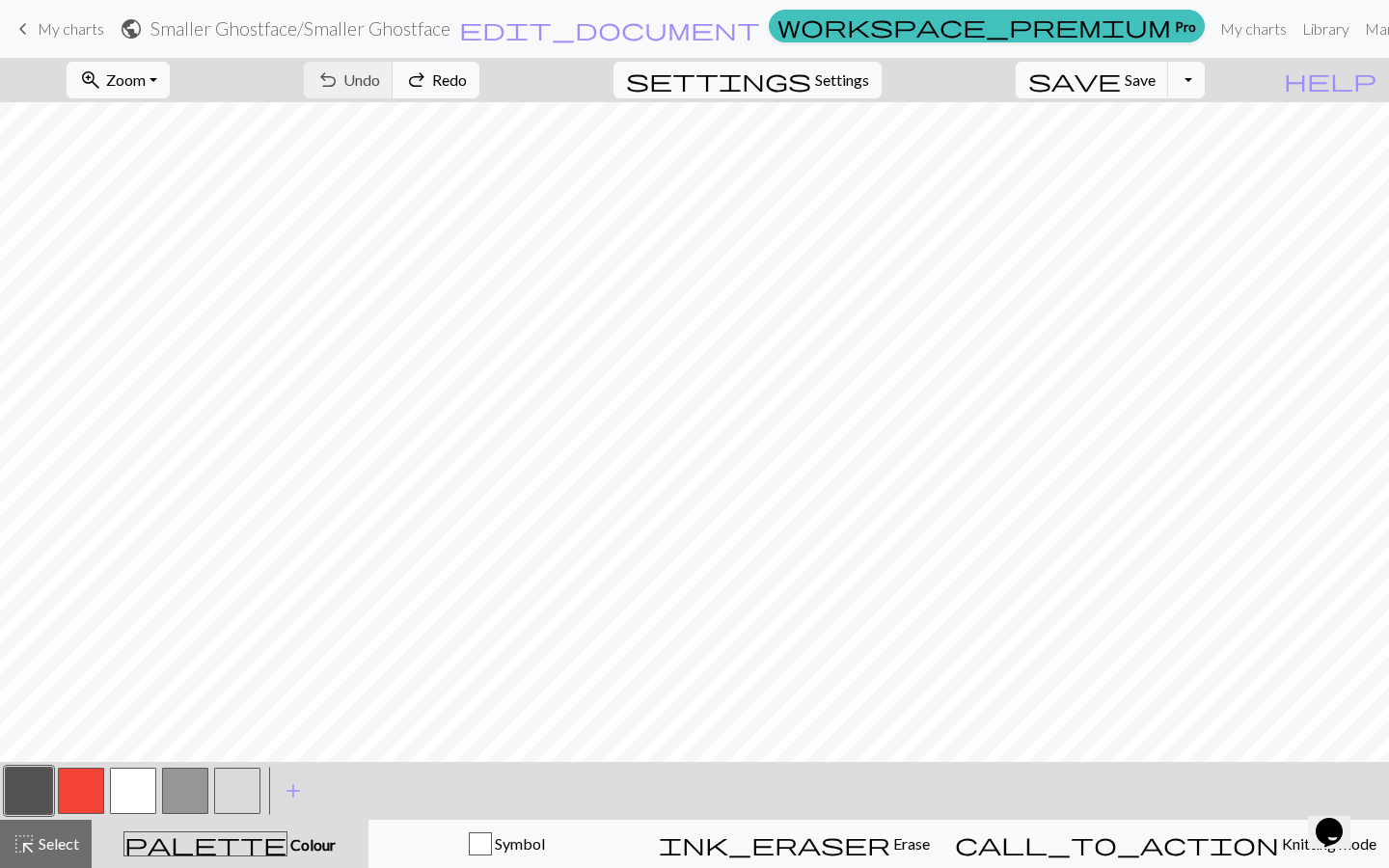 click on "My charts" at bounding box center [70, 28] 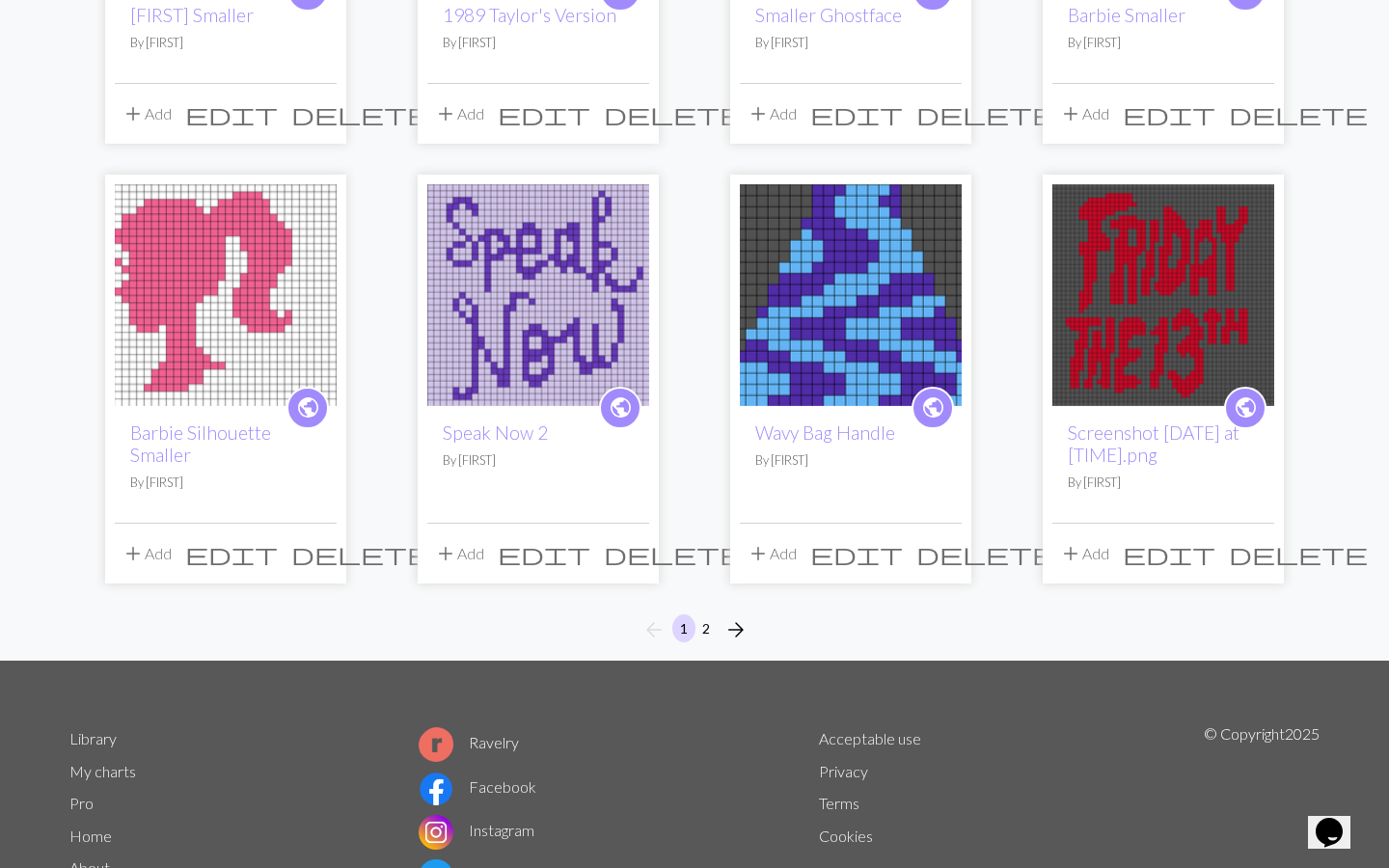 scroll, scrollTop: 1445, scrollLeft: 0, axis: vertical 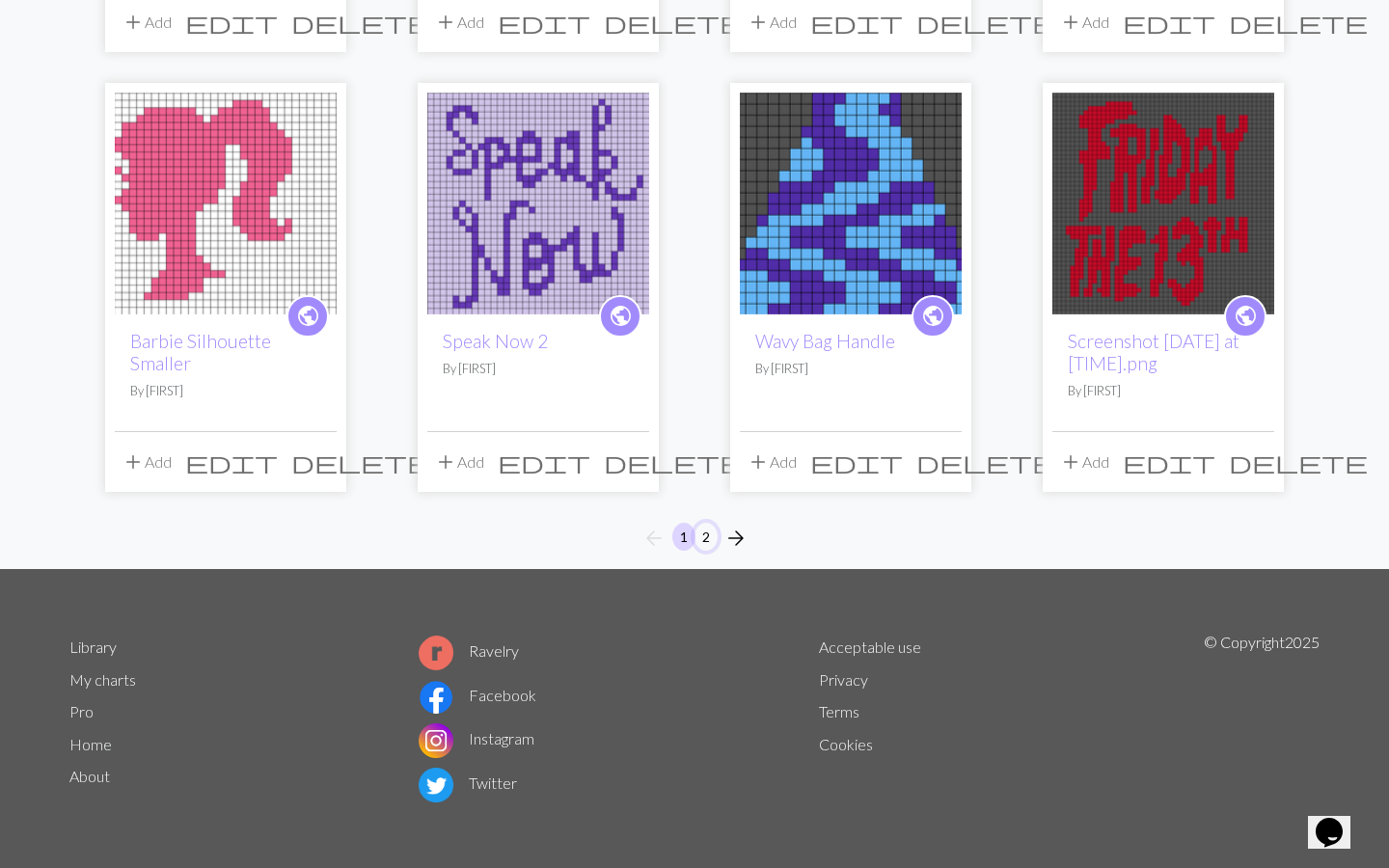 click on "2" at bounding box center (706, 536) 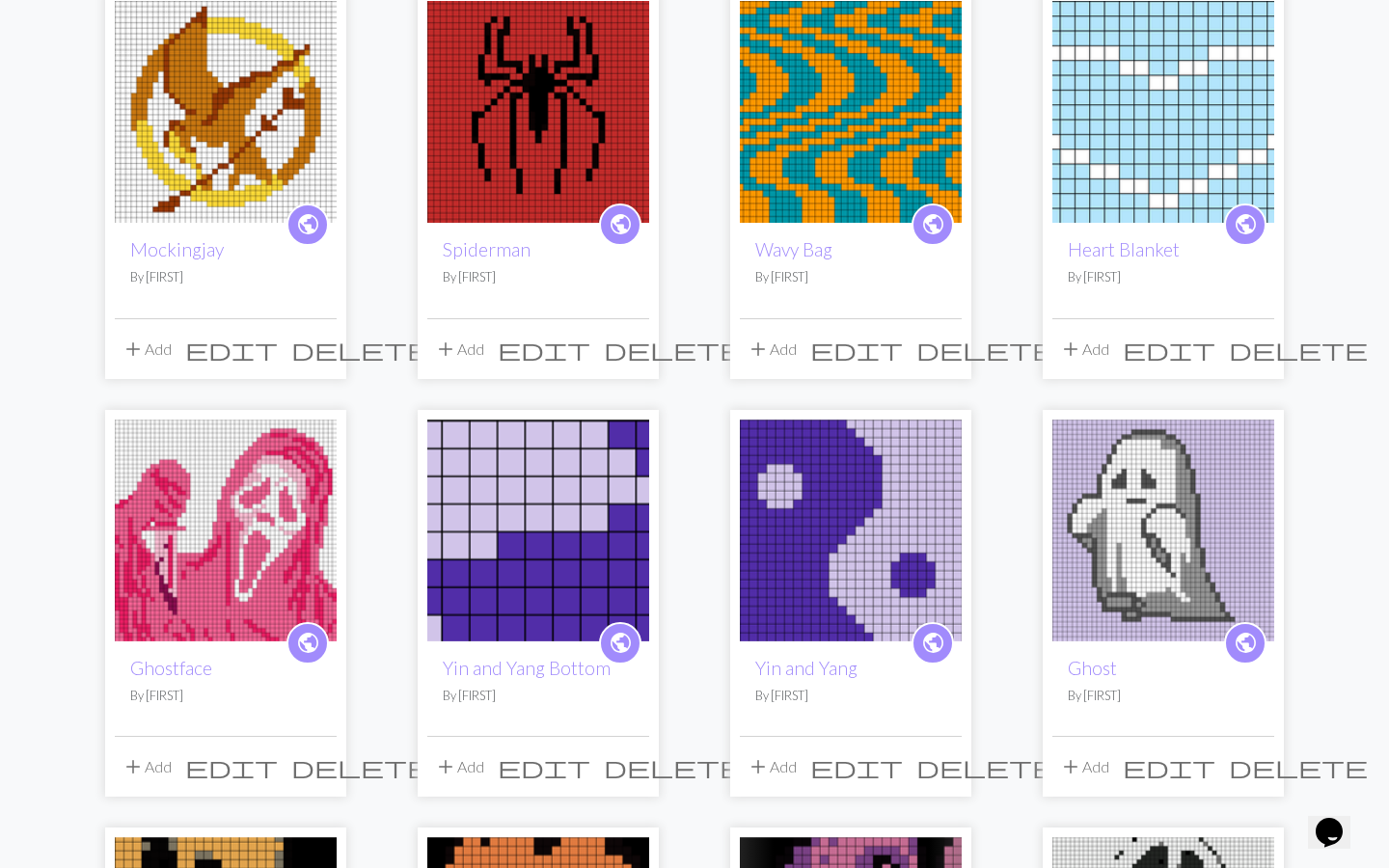 scroll, scrollTop: 710, scrollLeft: 0, axis: vertical 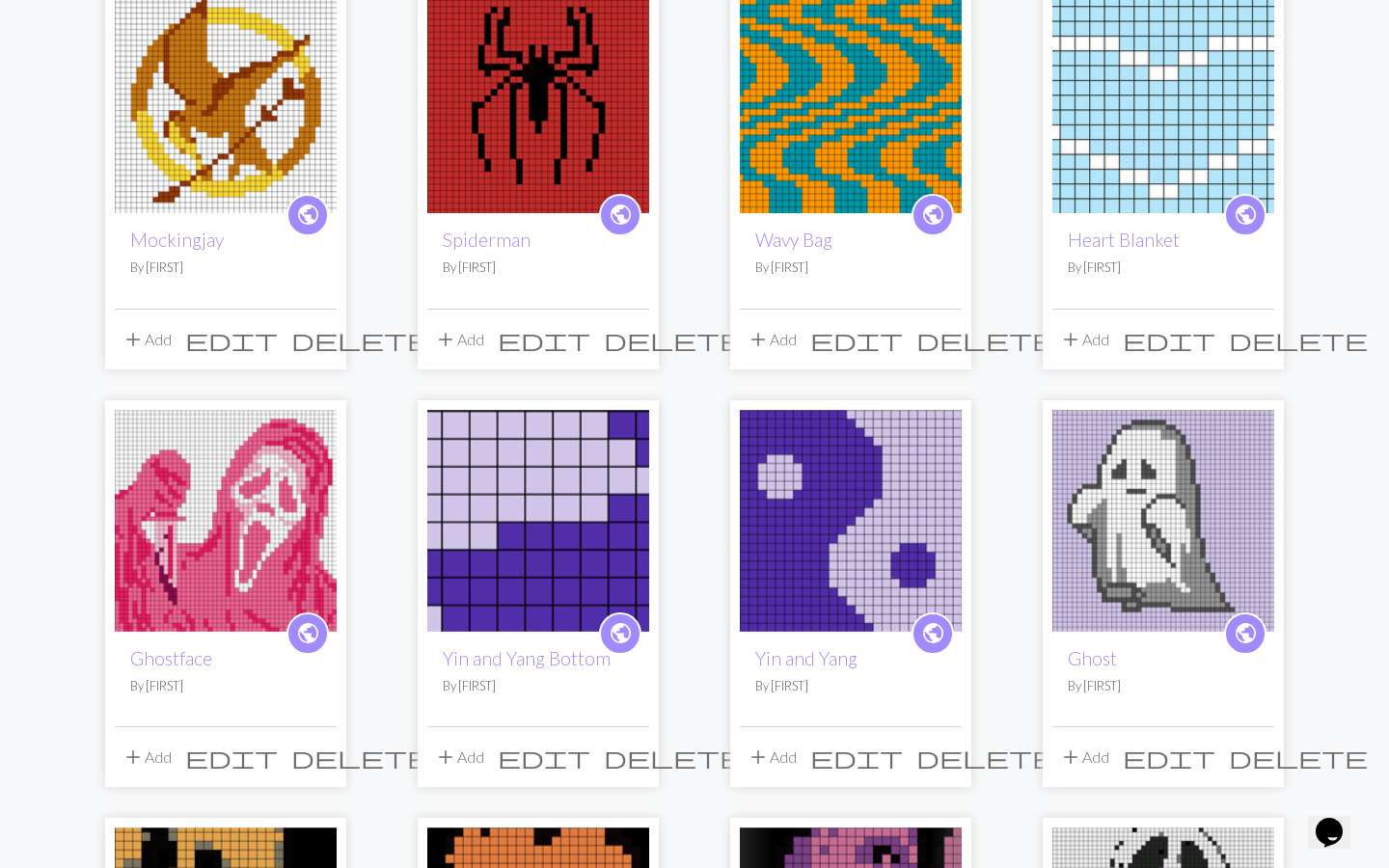 click at bounding box center (226, 521) 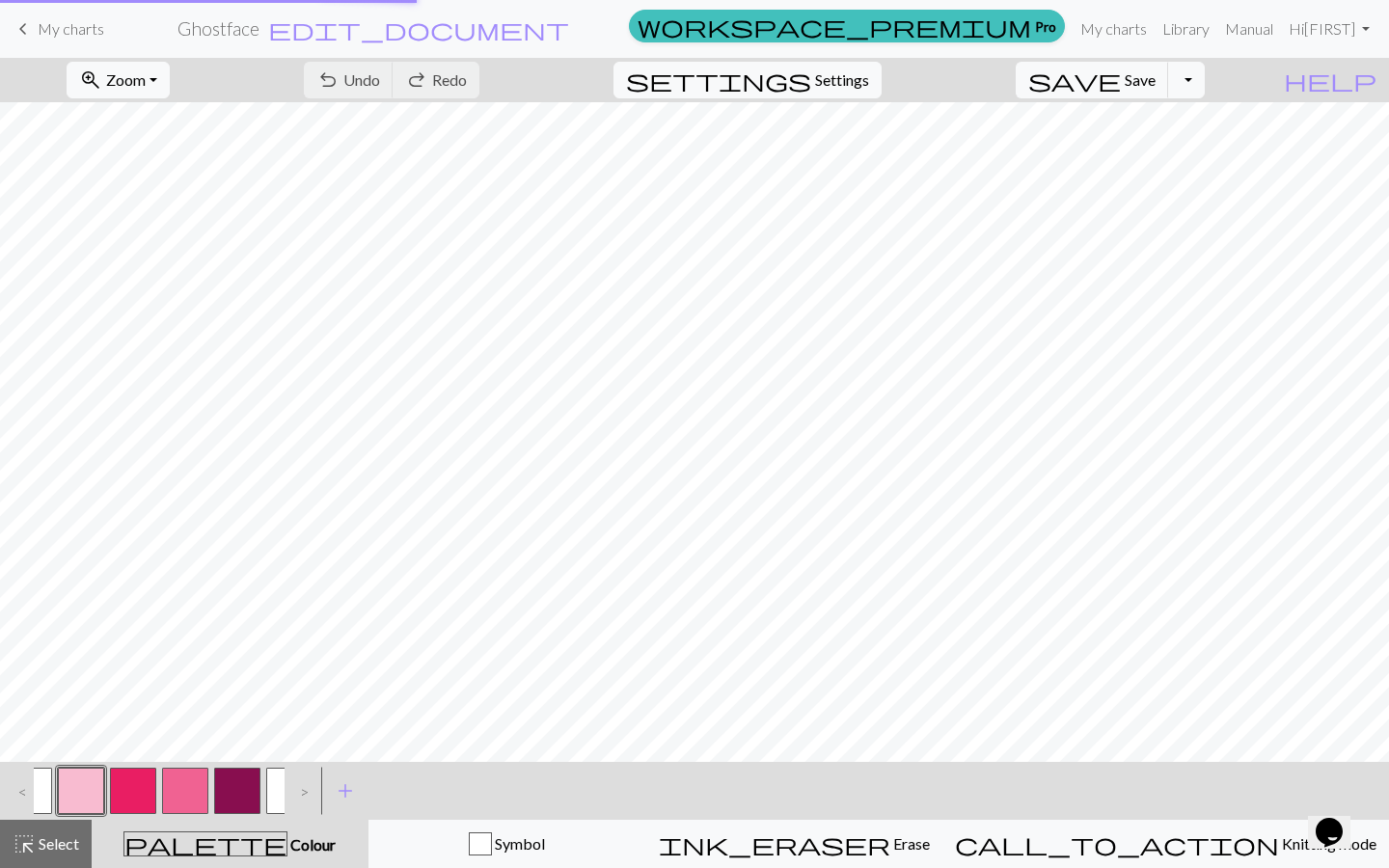 scroll, scrollTop: 0, scrollLeft: 0, axis: both 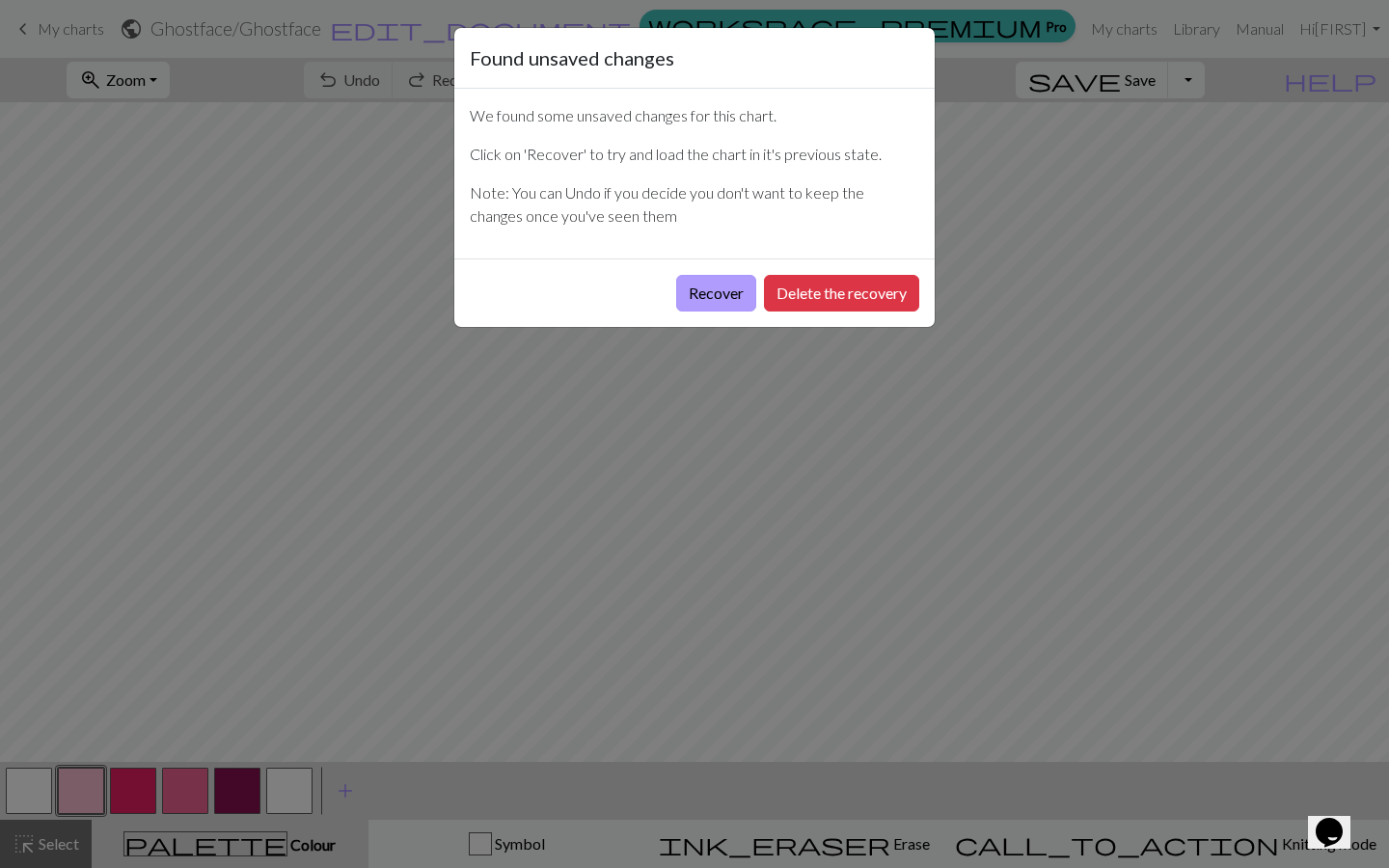 click on "Recover" at bounding box center (716, 293) 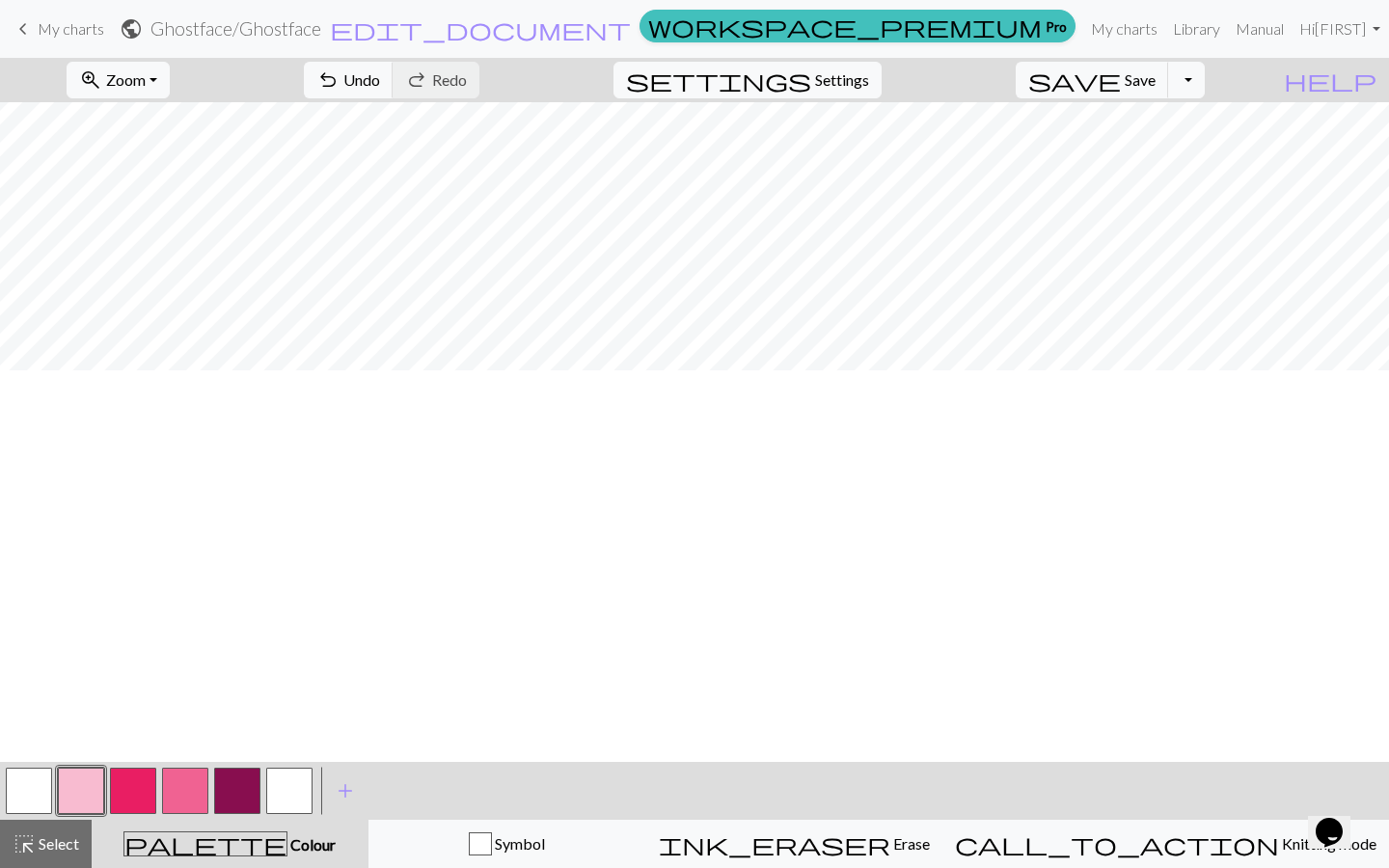 scroll, scrollTop: 0, scrollLeft: 0, axis: both 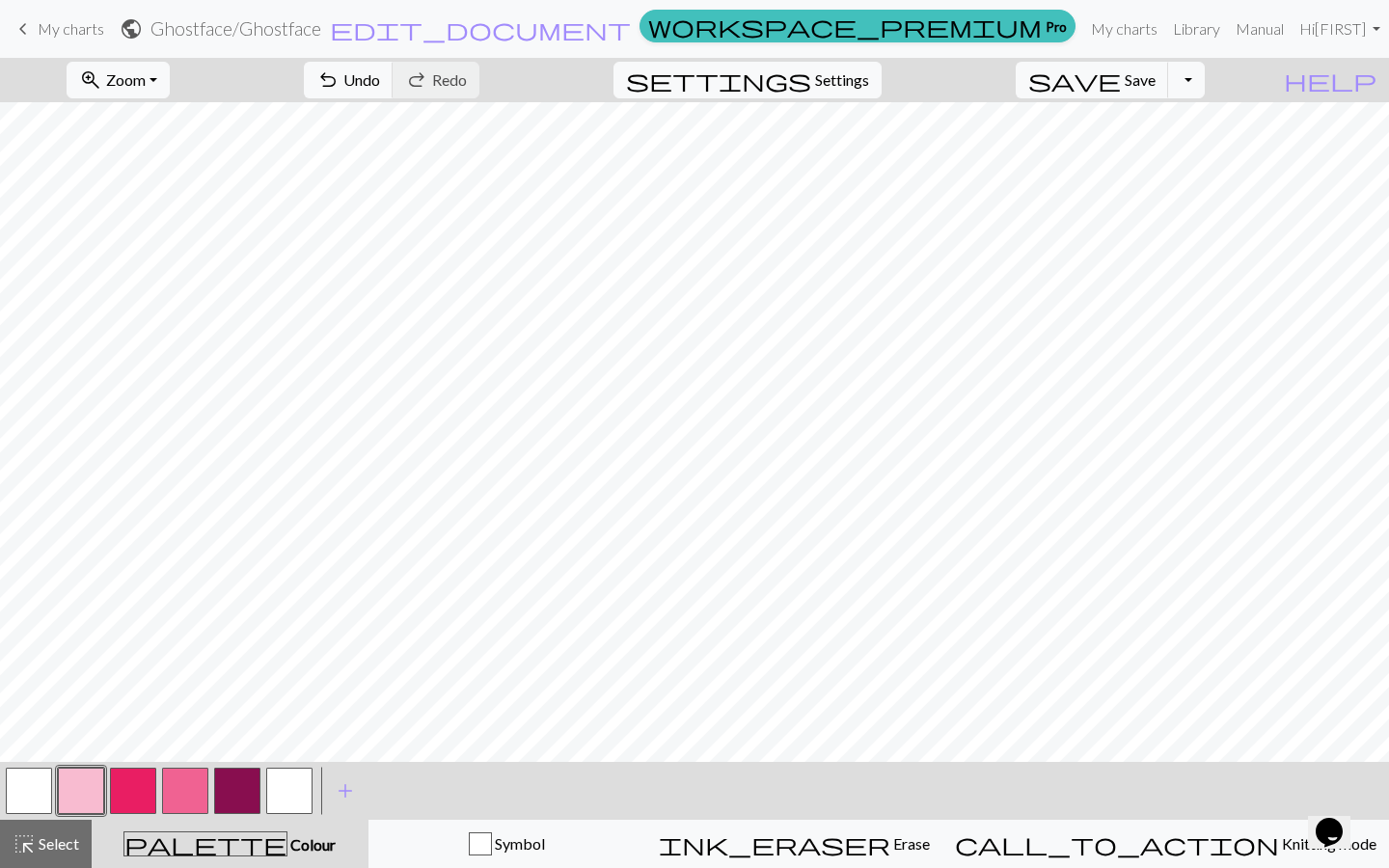click on "My charts" at bounding box center [70, 28] 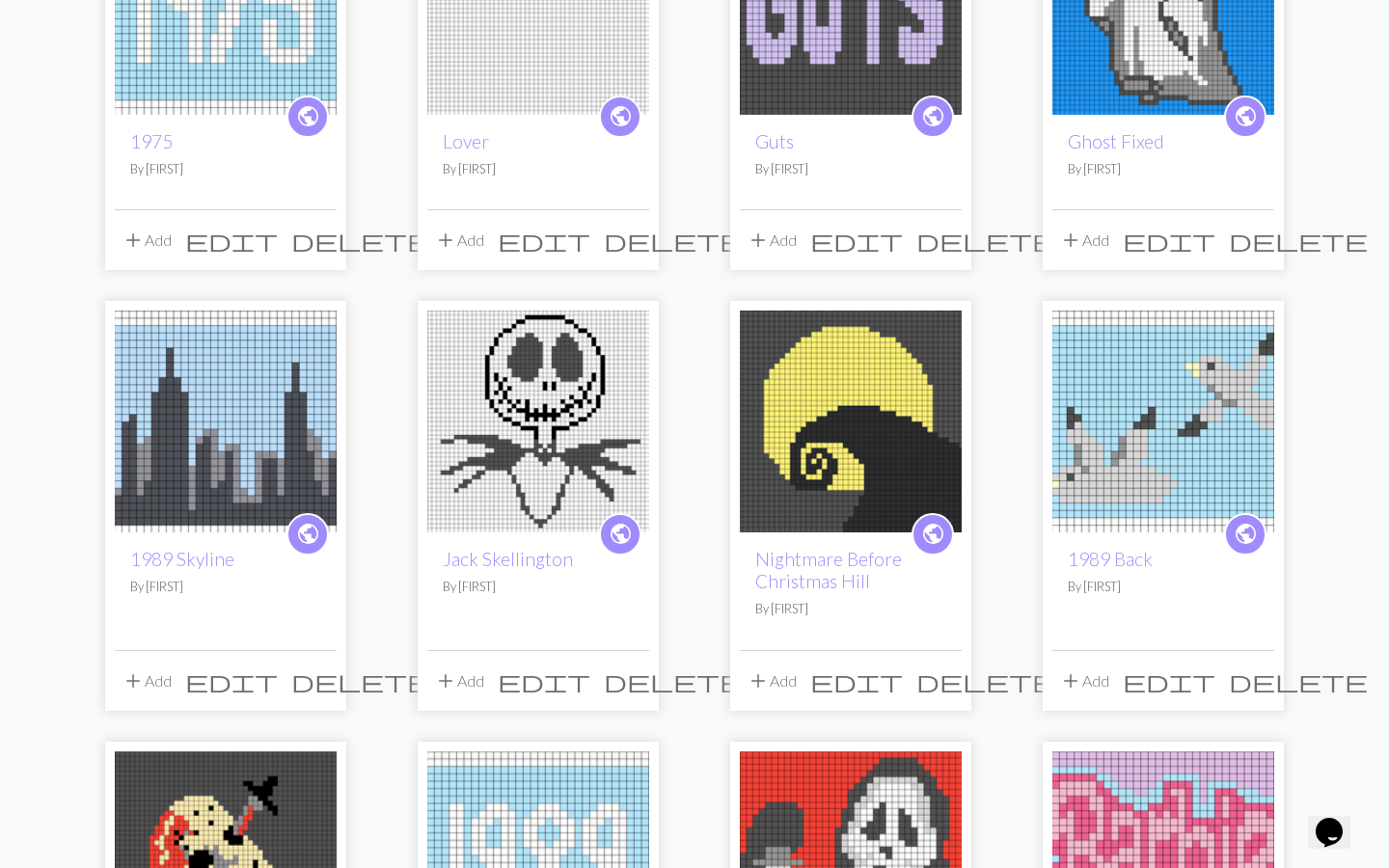 scroll, scrollTop: 355, scrollLeft: 0, axis: vertical 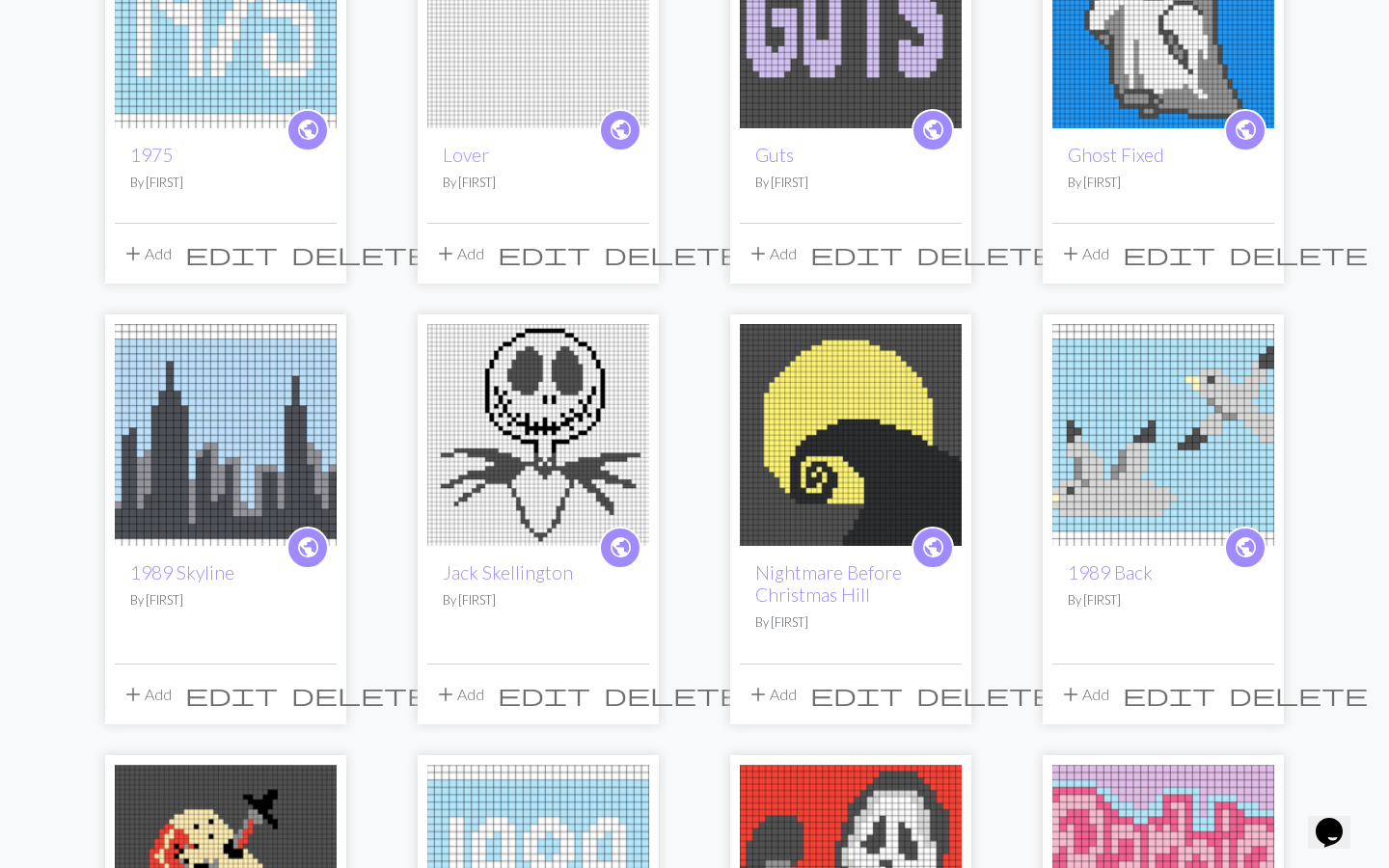 click on "delete" at bounding box center (673, 254) 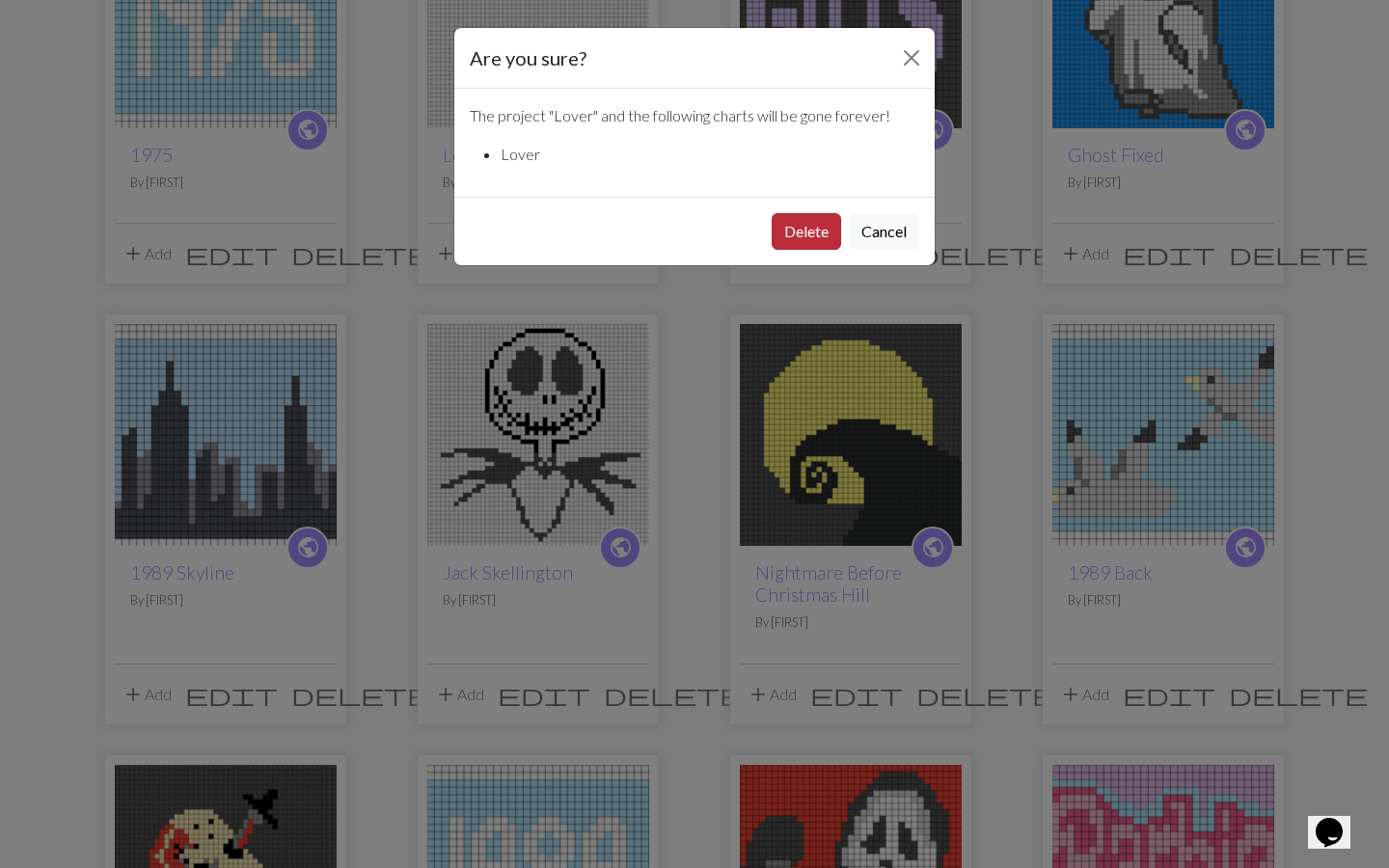 click on "Delete" at bounding box center [806, 231] 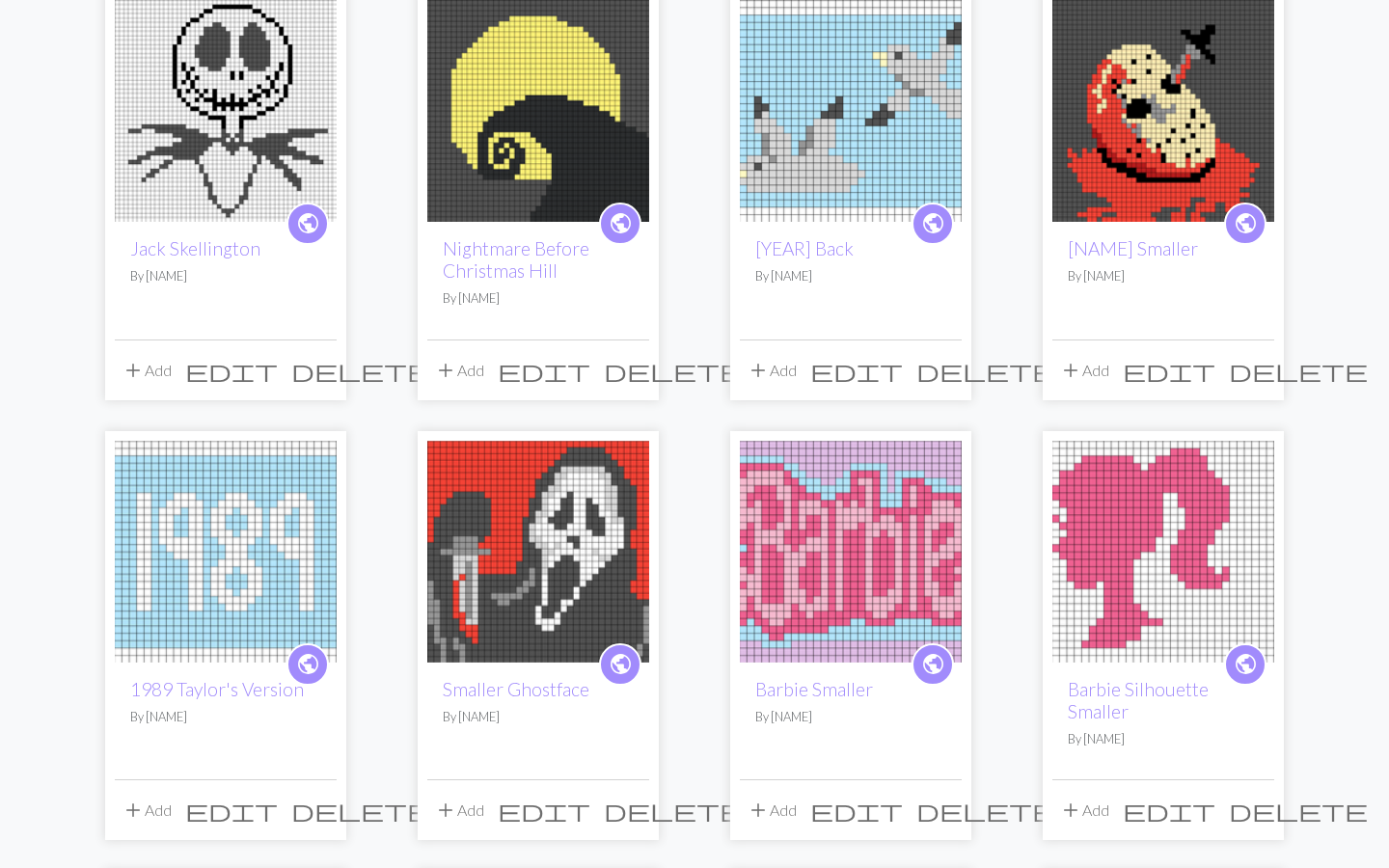 scroll, scrollTop: 689, scrollLeft: 0, axis: vertical 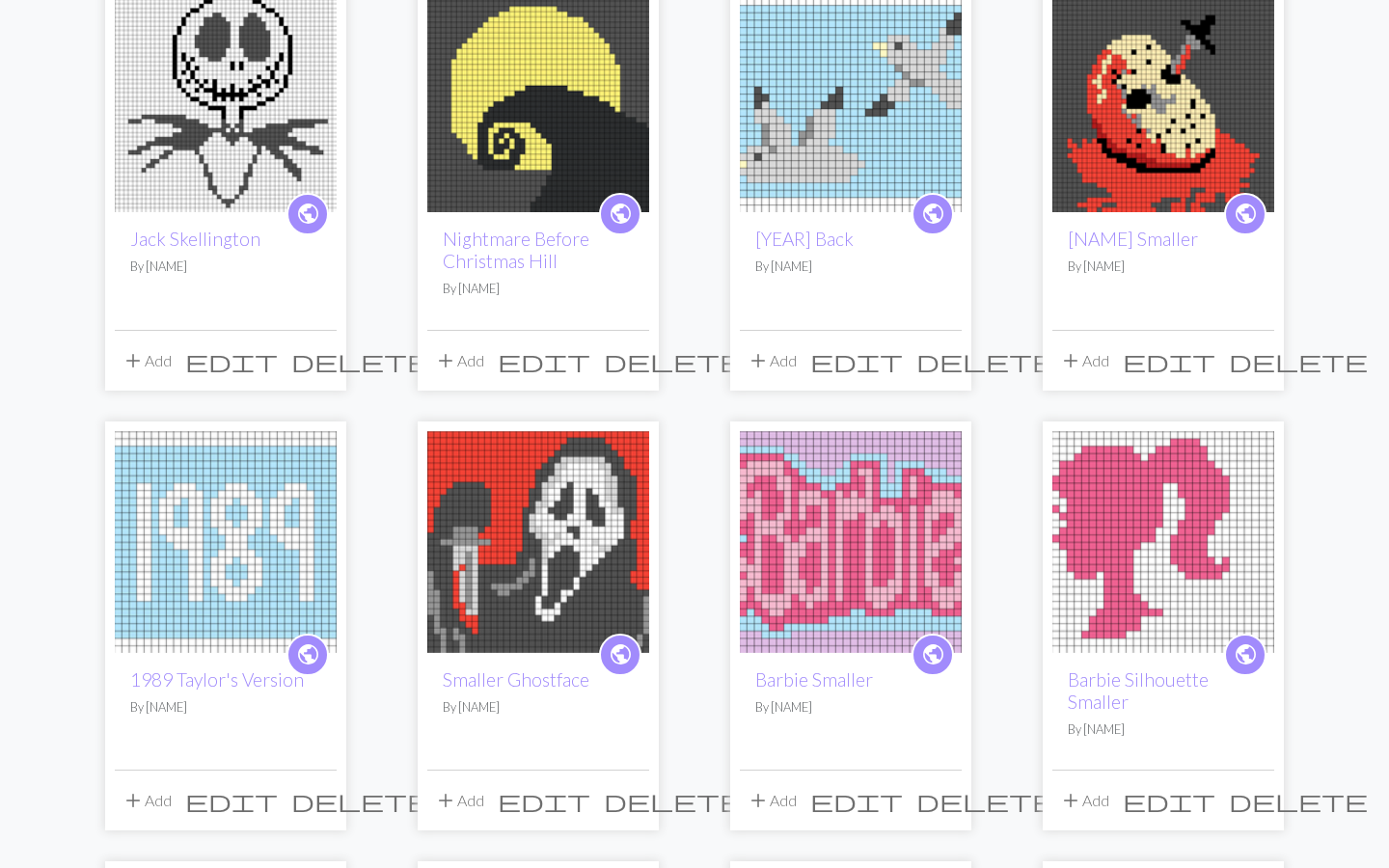 click at bounding box center (538, 542) 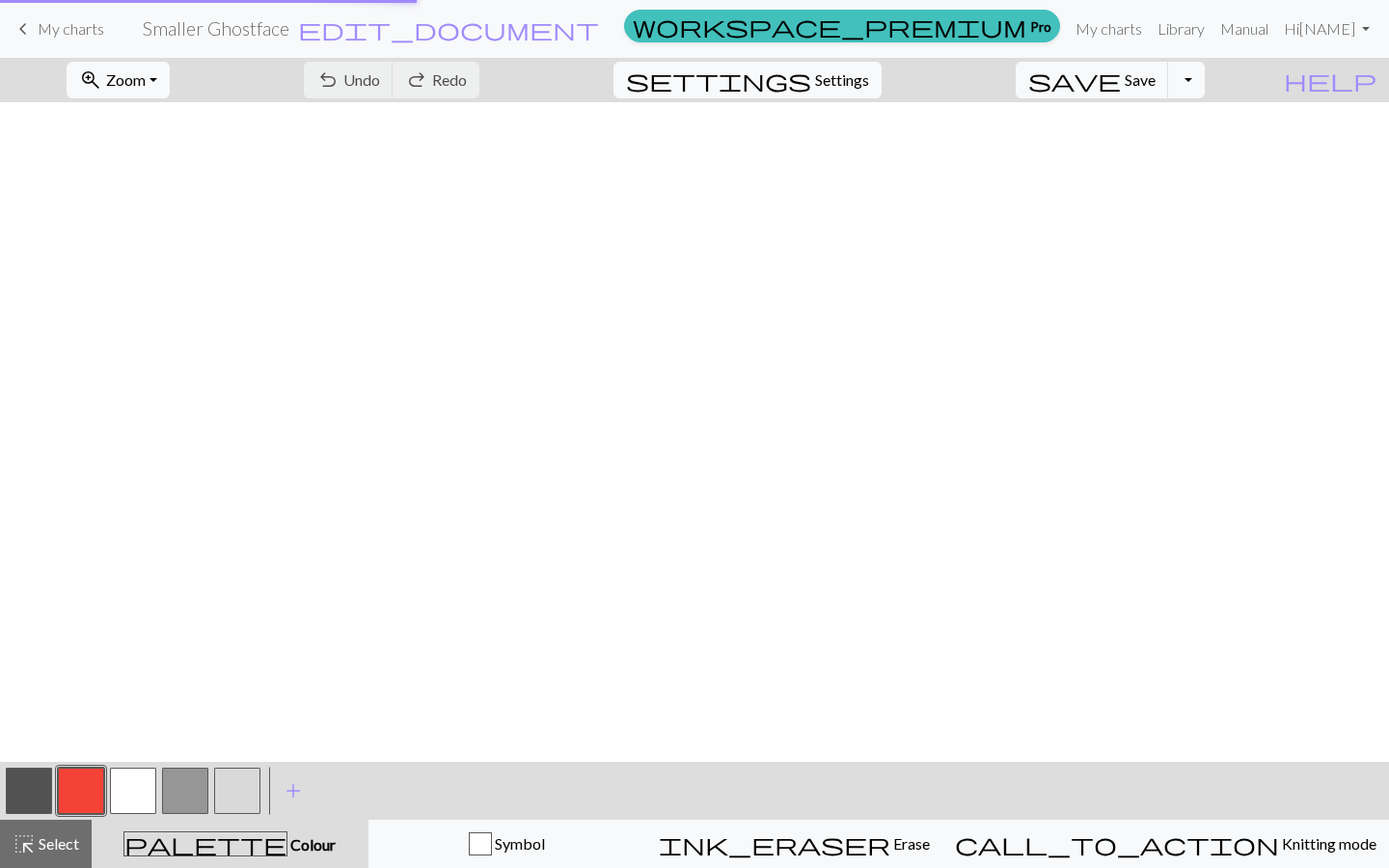 scroll, scrollTop: 0, scrollLeft: 0, axis: both 